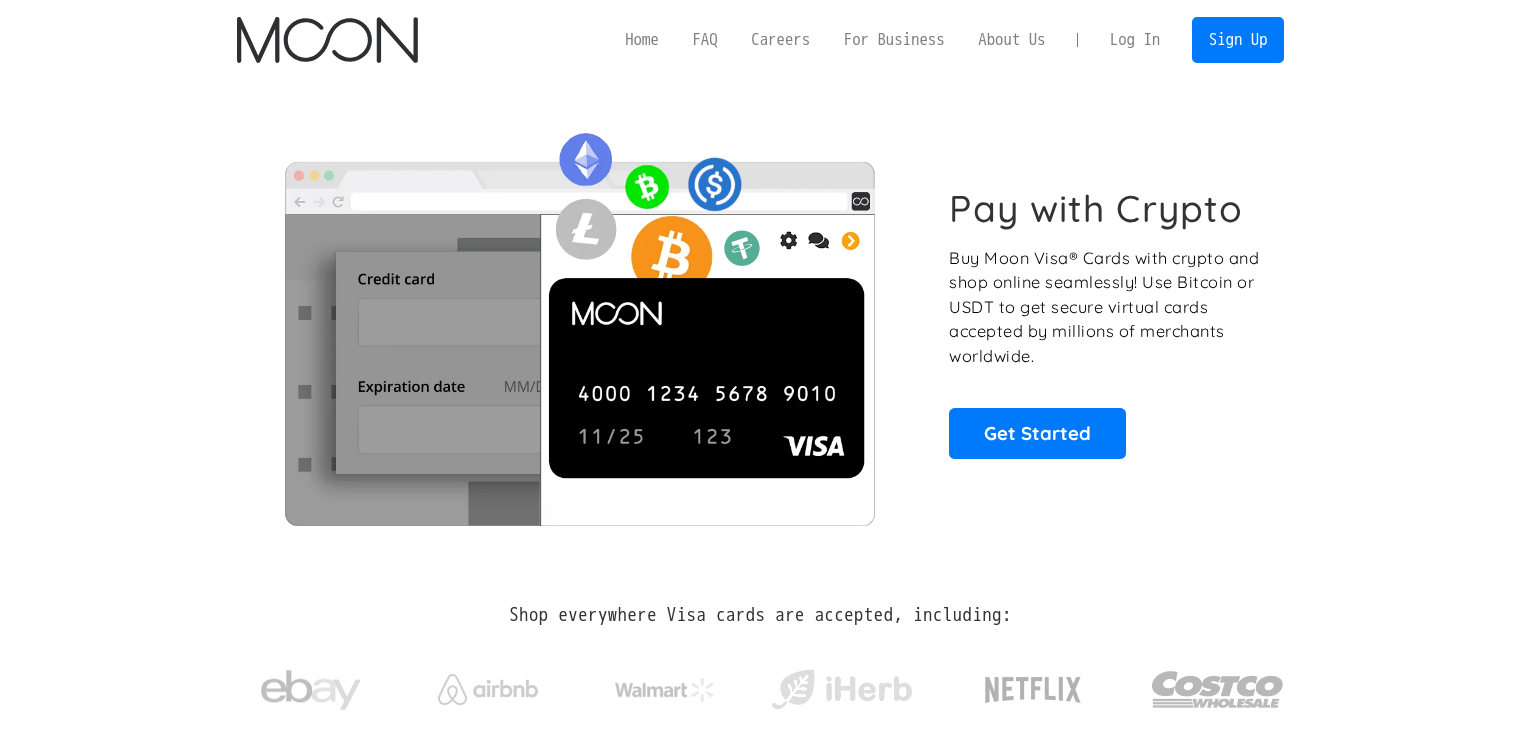 scroll, scrollTop: 0, scrollLeft: 0, axis: both 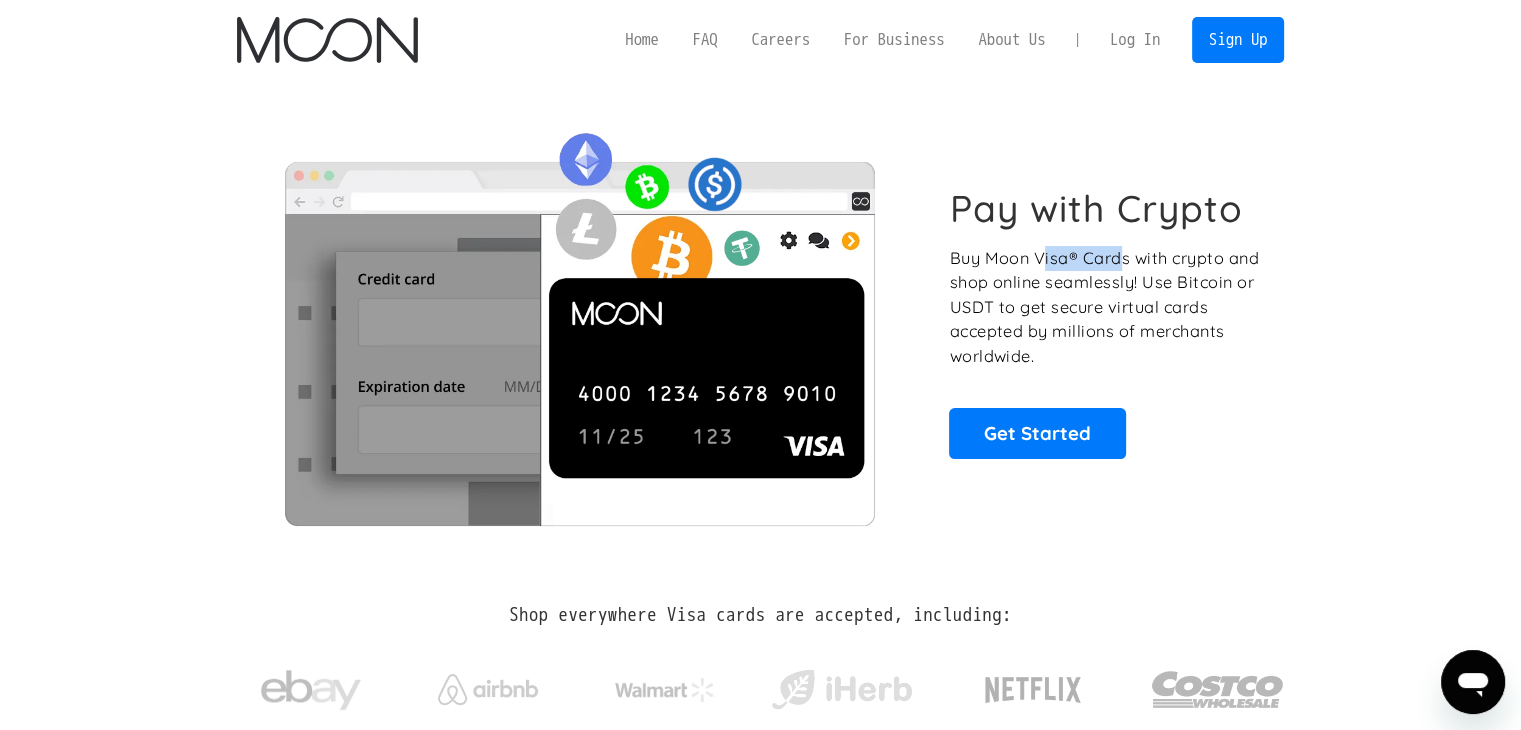 click on "Buy Moon Visa® Cards with crypto and shop online seamlessly! Use Bitcoin or USDT to get secure virtual cards accepted by millions of merchants worldwide." at bounding box center (1105, 307) 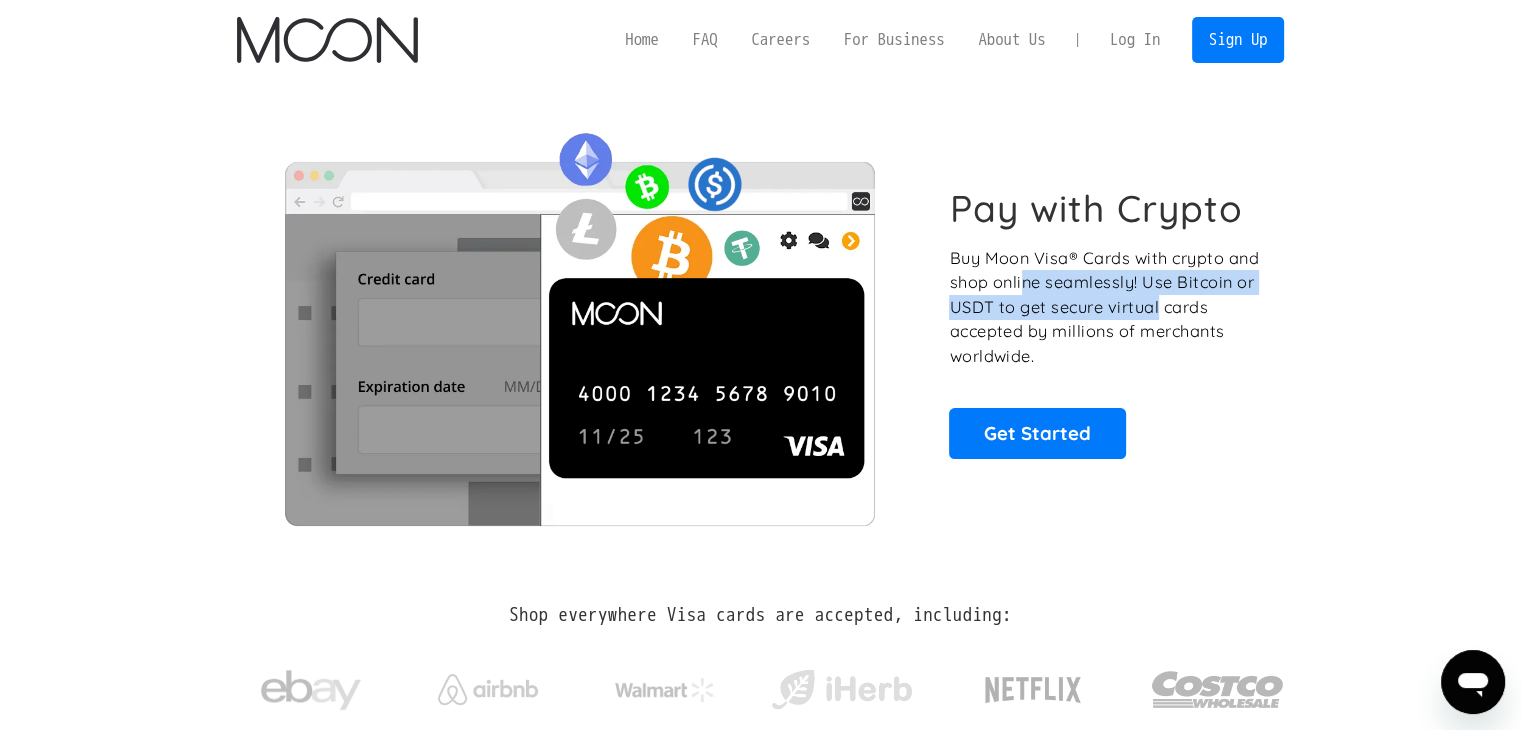 drag, startPoint x: 1024, startPoint y: 274, endPoint x: 1163, endPoint y: 315, distance: 144.92067 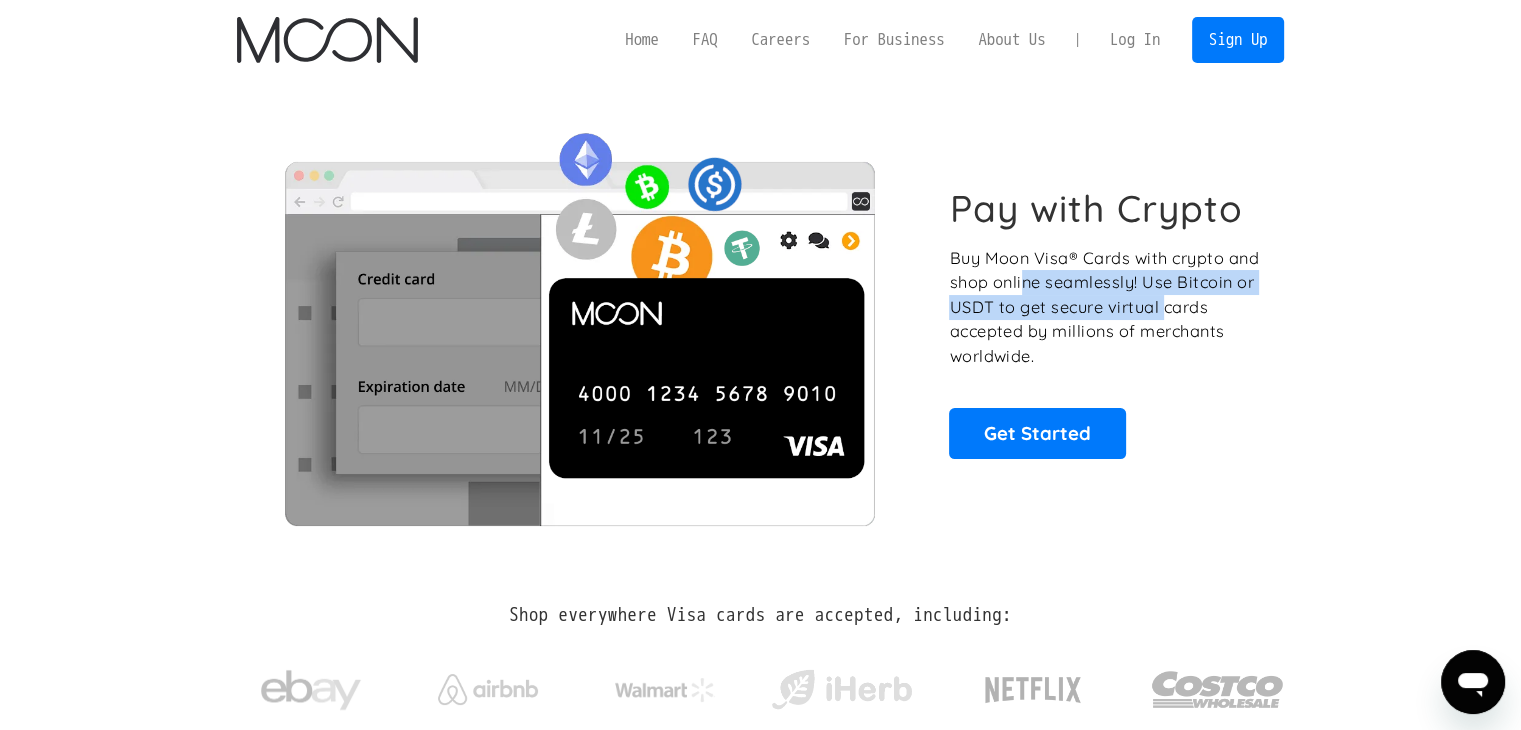 click on "Buy Moon Visa® Cards with crypto and shop online seamlessly! Use Bitcoin or USDT to get secure virtual cards accepted by millions of merchants worldwide." at bounding box center (1105, 307) 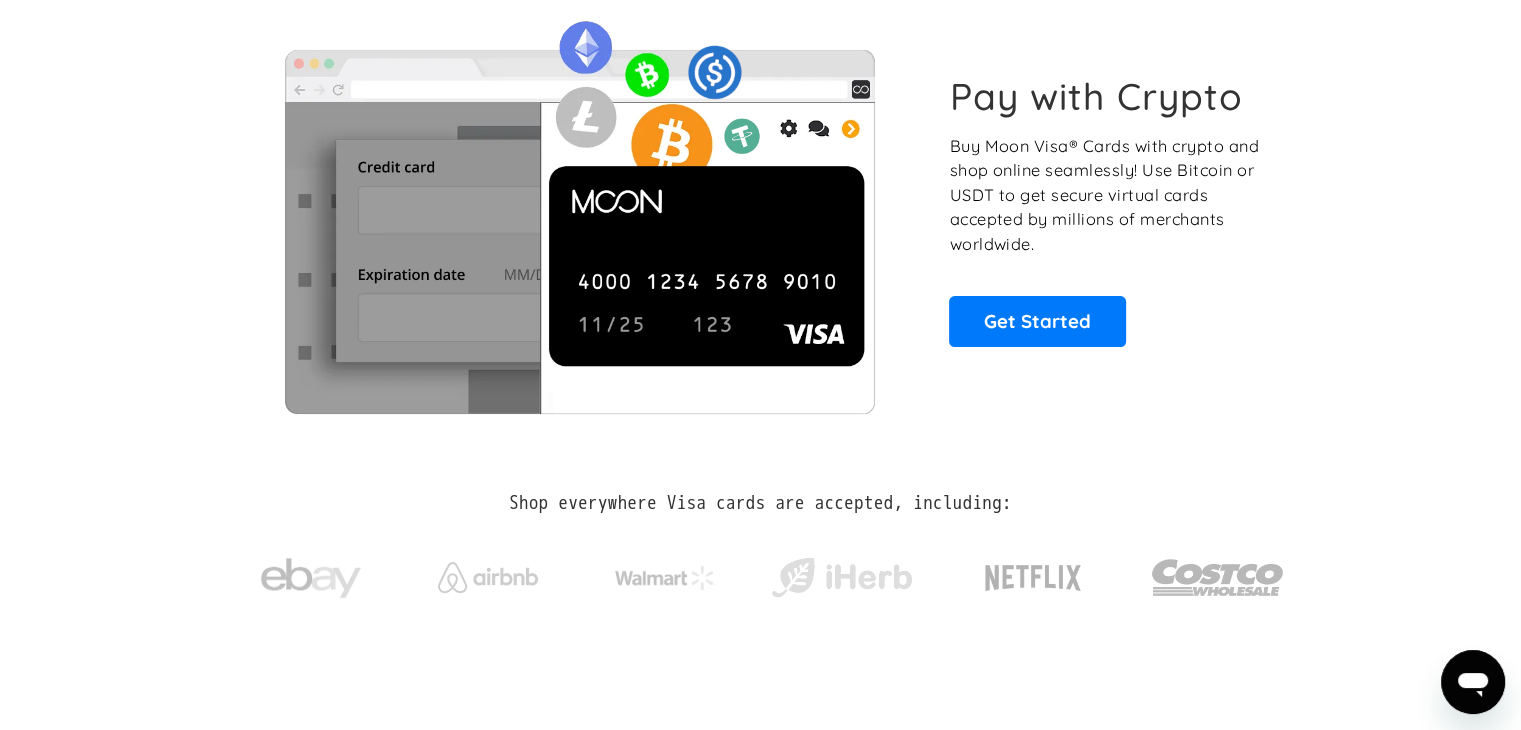 scroll, scrollTop: 0, scrollLeft: 0, axis: both 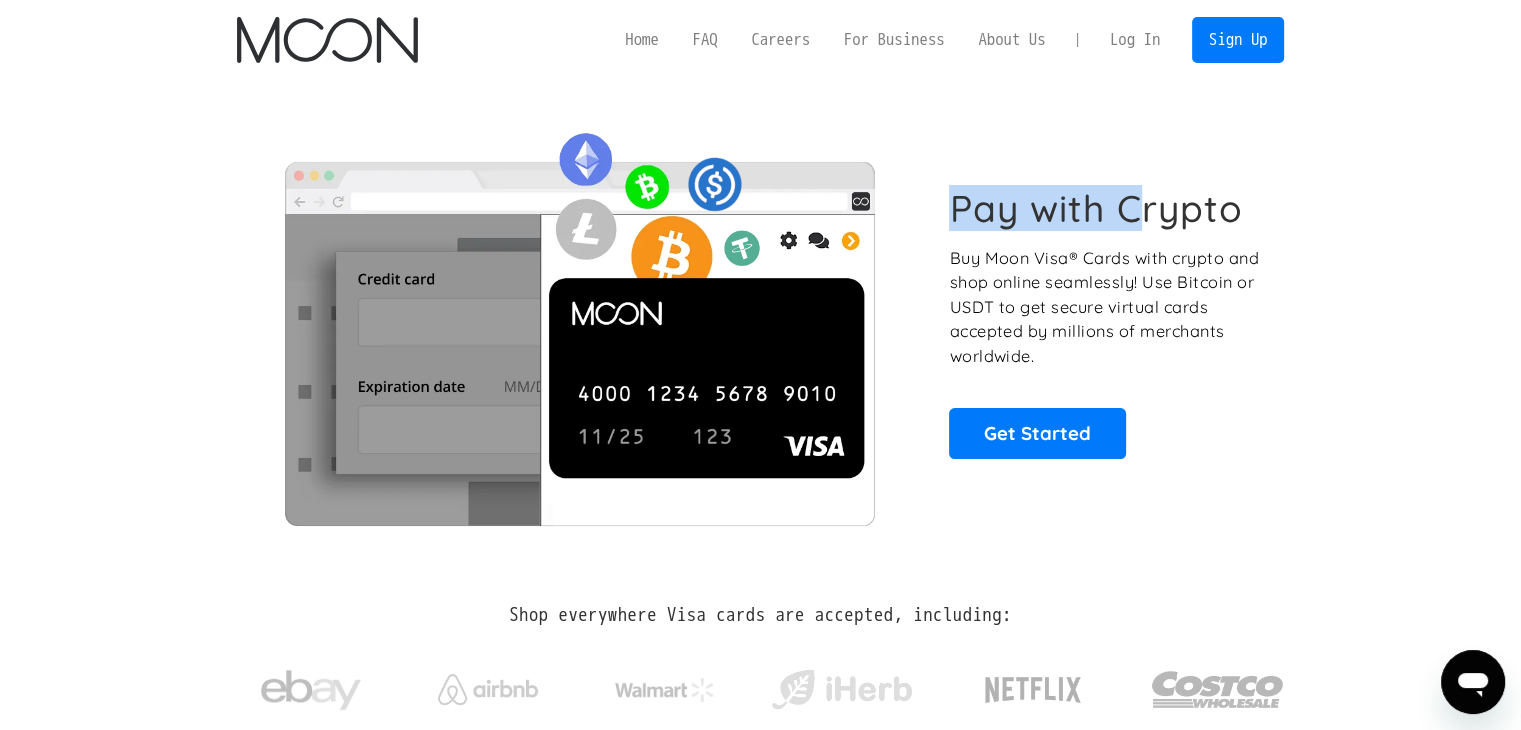 drag, startPoint x: 951, startPoint y: 211, endPoint x: 1152, endPoint y: 196, distance: 201.55893 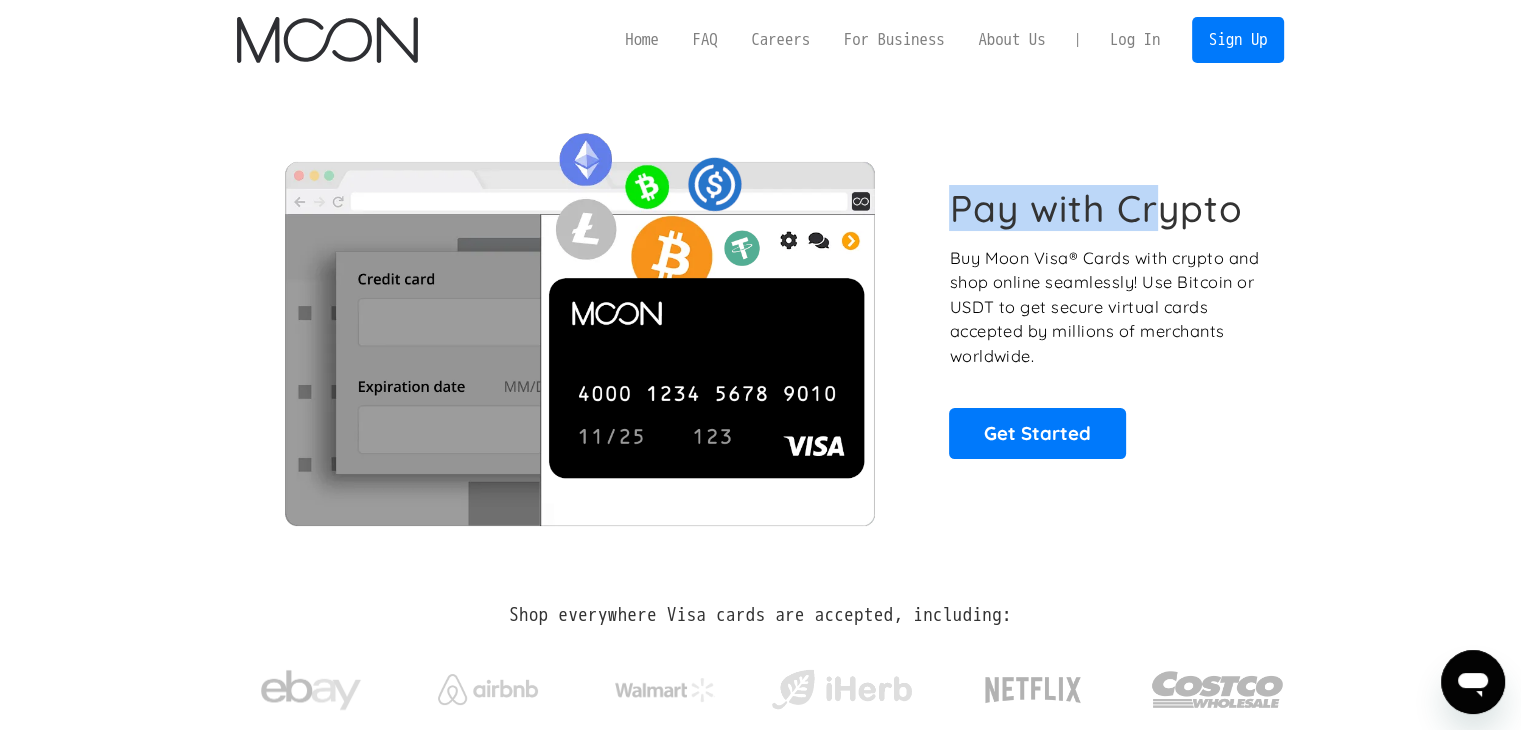 click on "Log In" at bounding box center (1135, 40) 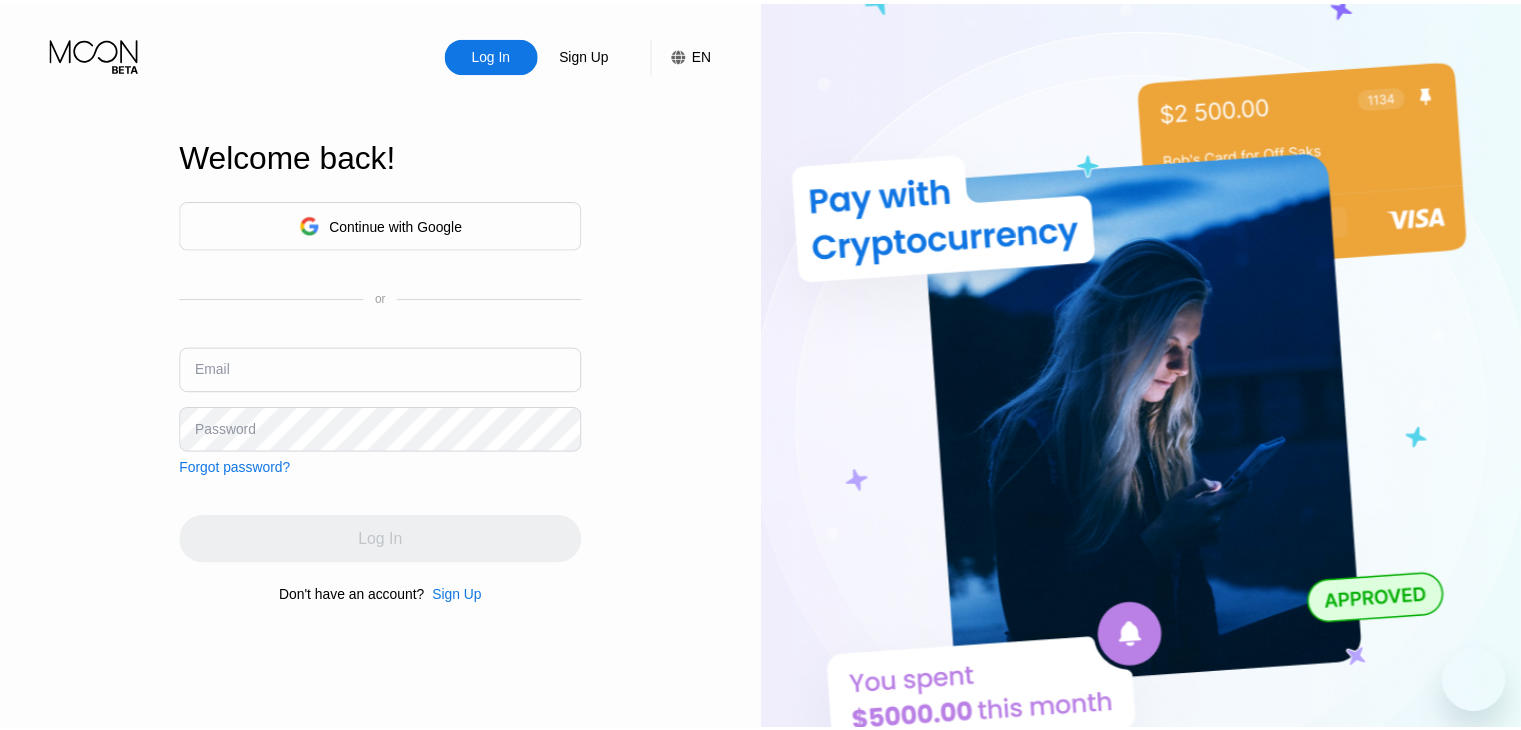 scroll, scrollTop: 0, scrollLeft: 0, axis: both 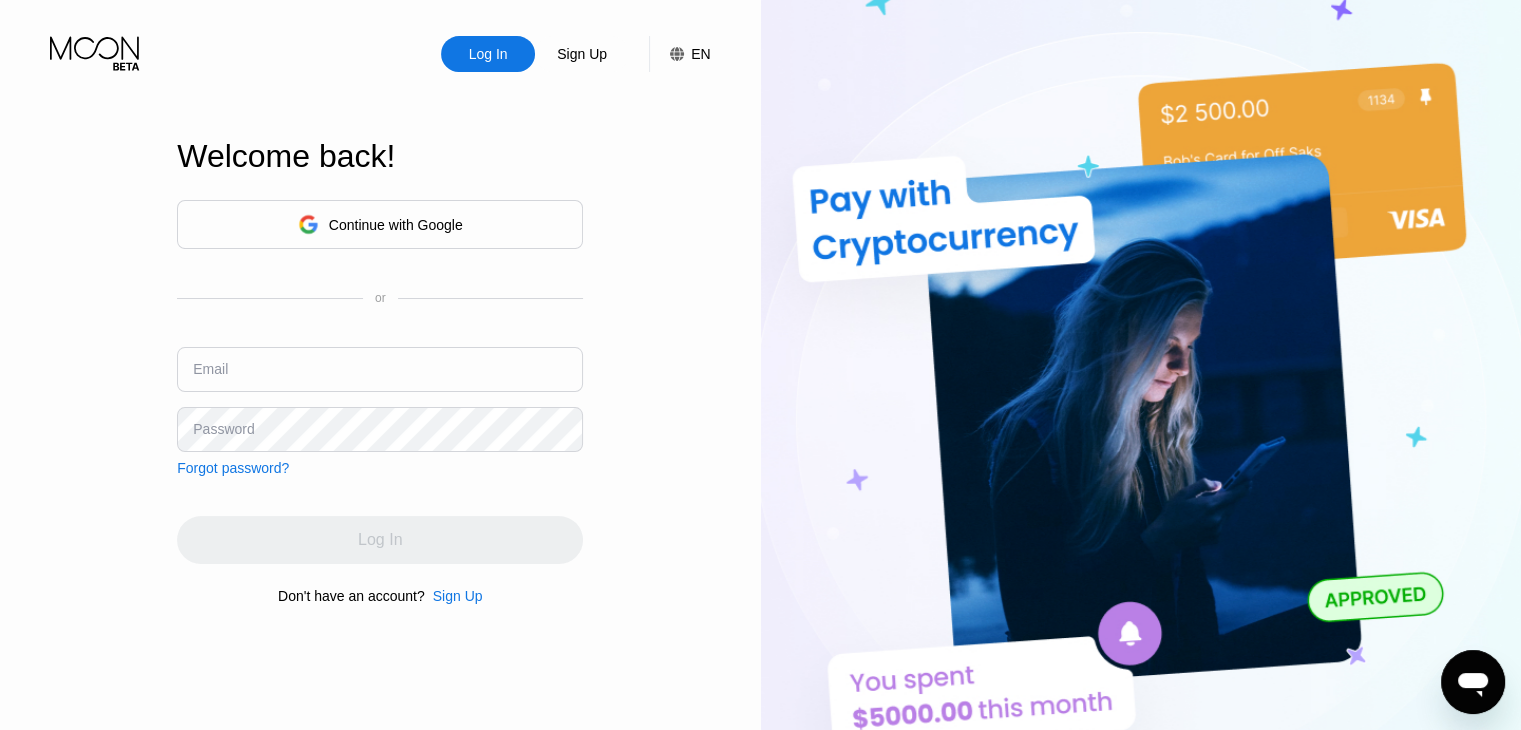 drag, startPoint x: 296, startPoint y: 349, endPoint x: 306, endPoint y: 357, distance: 12.806249 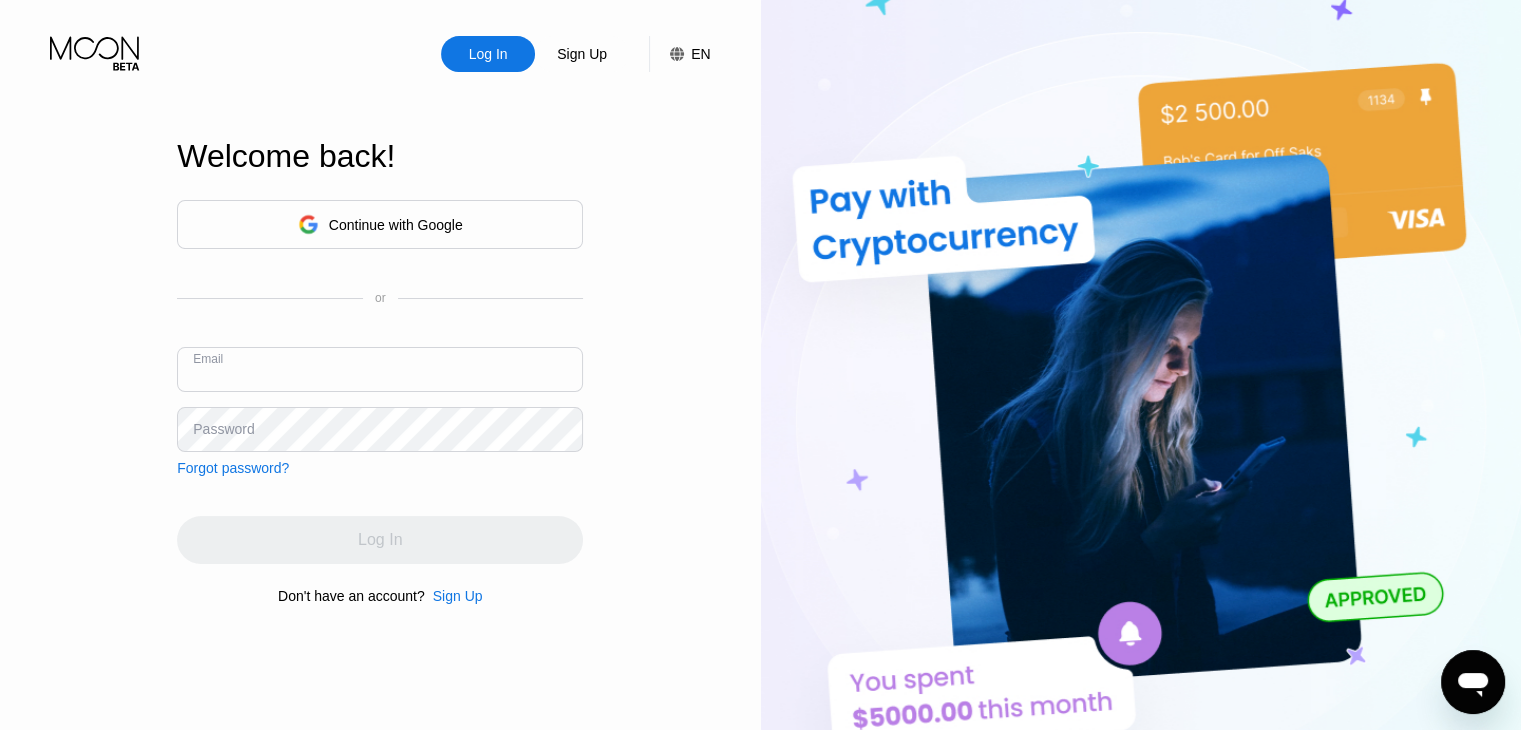 paste on "[EMAIL_ADDRESS][DOMAIN_NAME]" 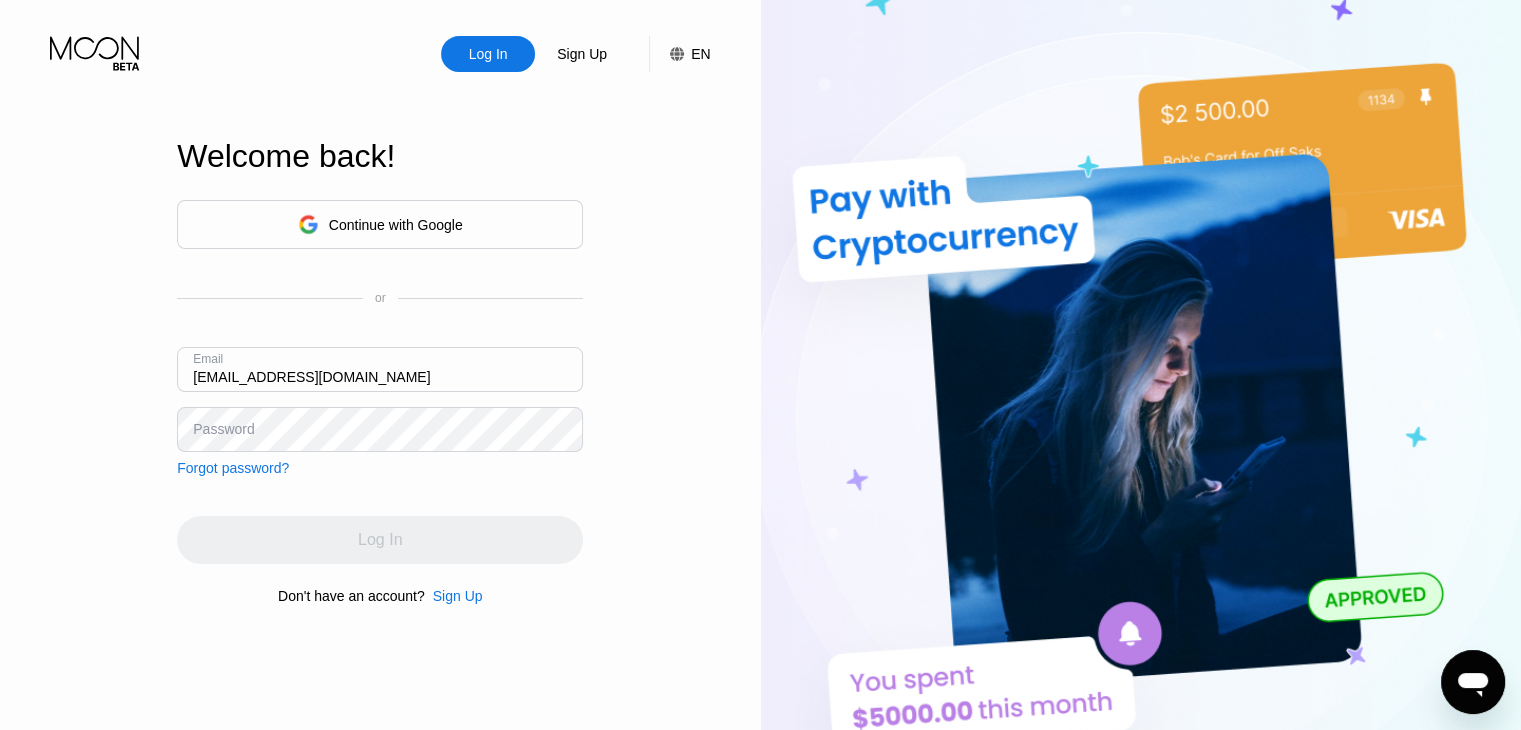 type on "[EMAIL_ADDRESS][DOMAIN_NAME]" 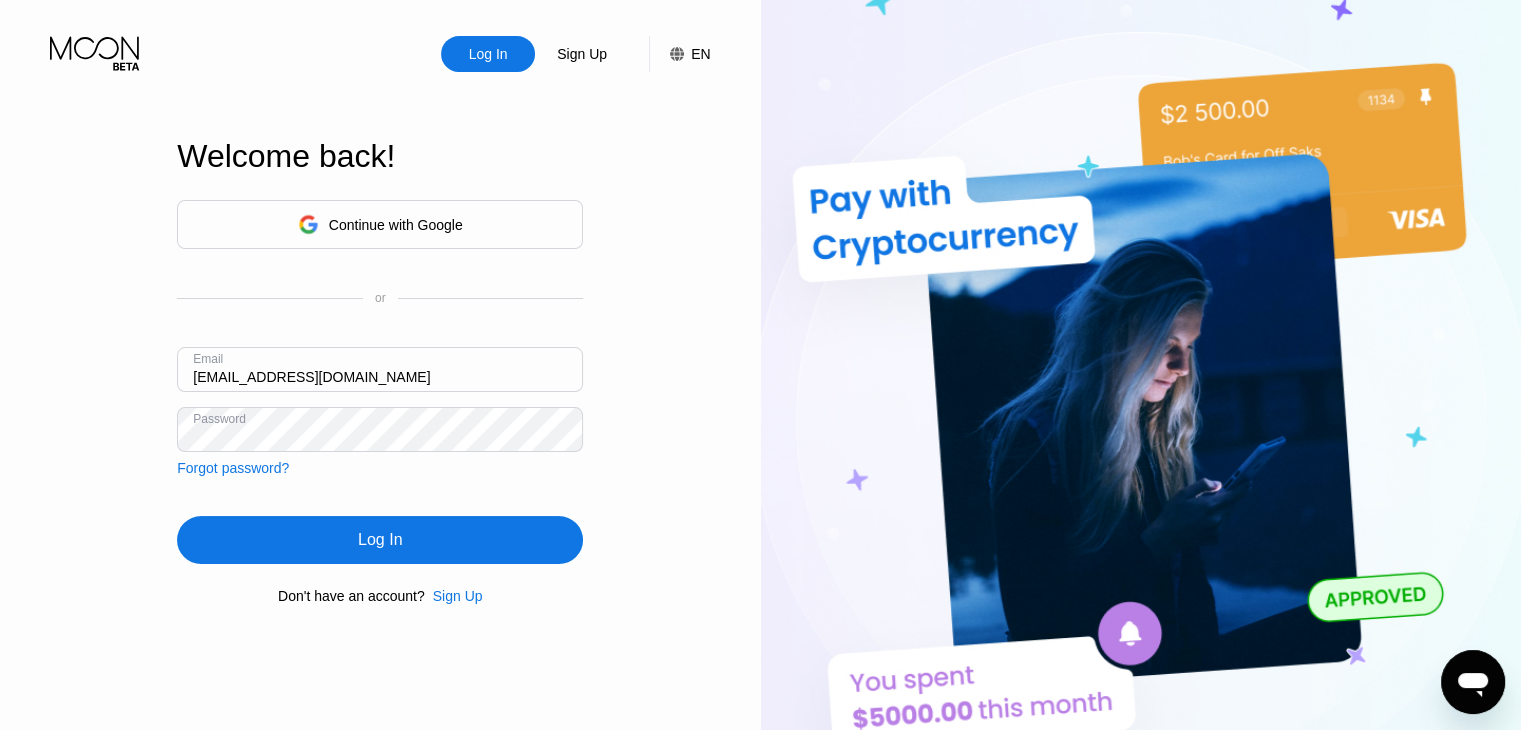 click on "Log In" at bounding box center (380, 540) 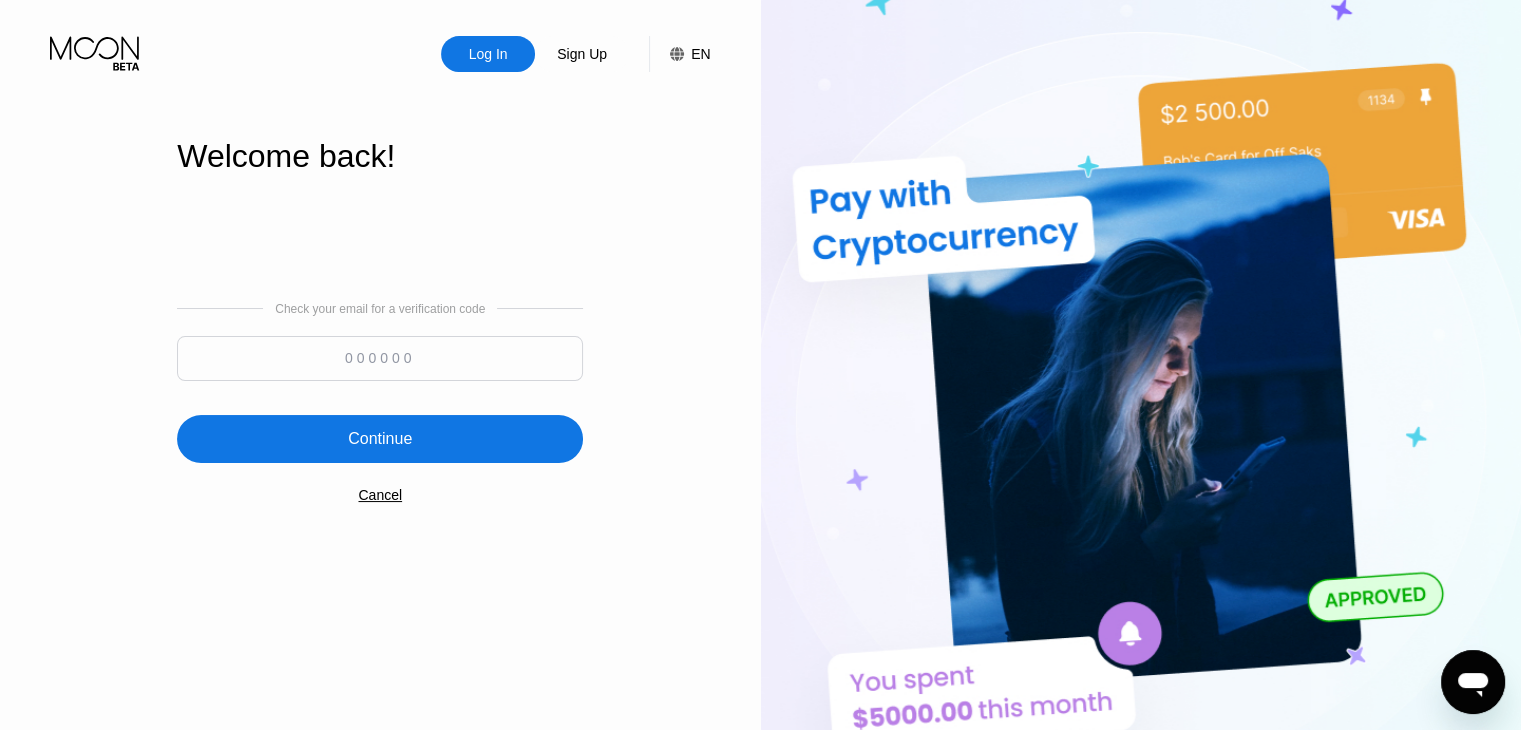 click at bounding box center (380, 358) 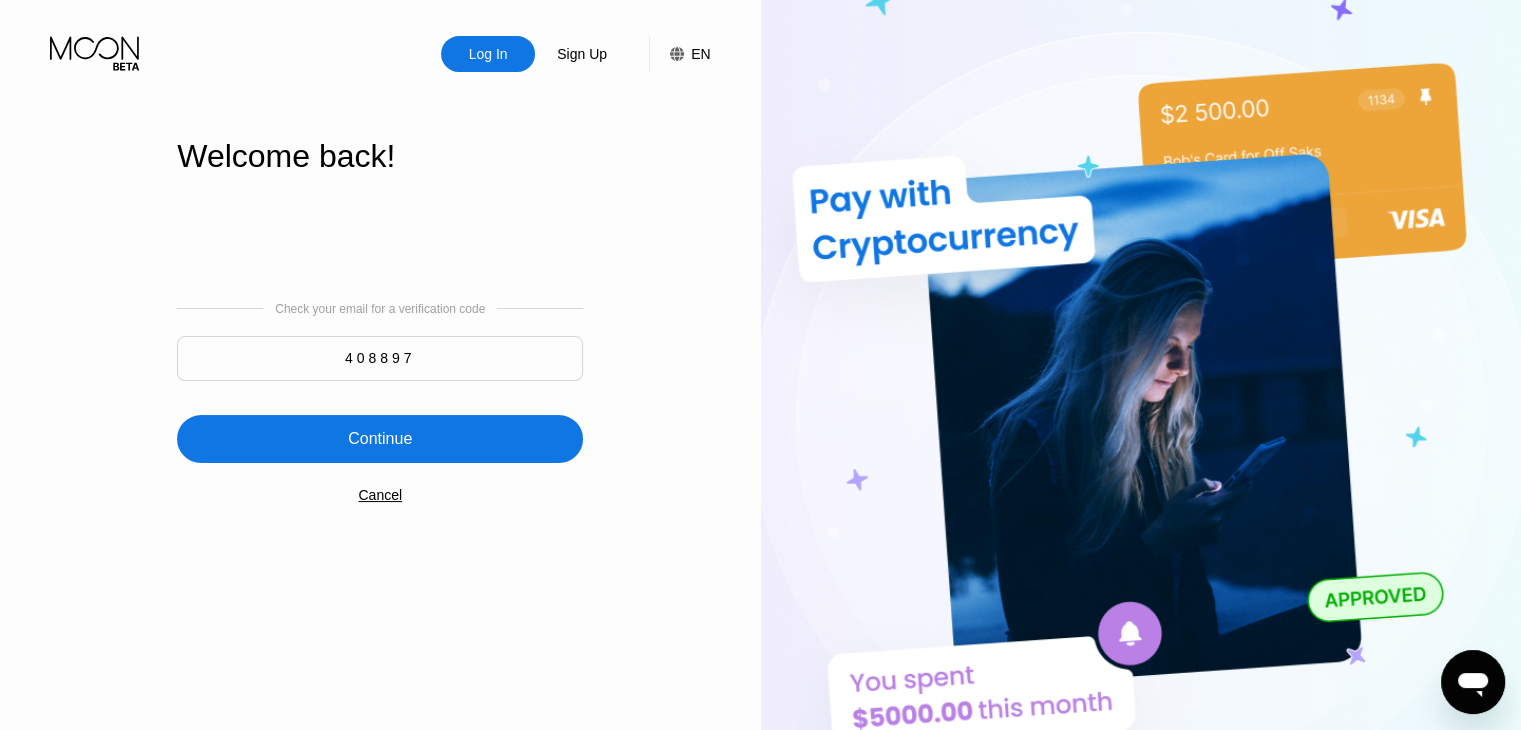 type on "408897" 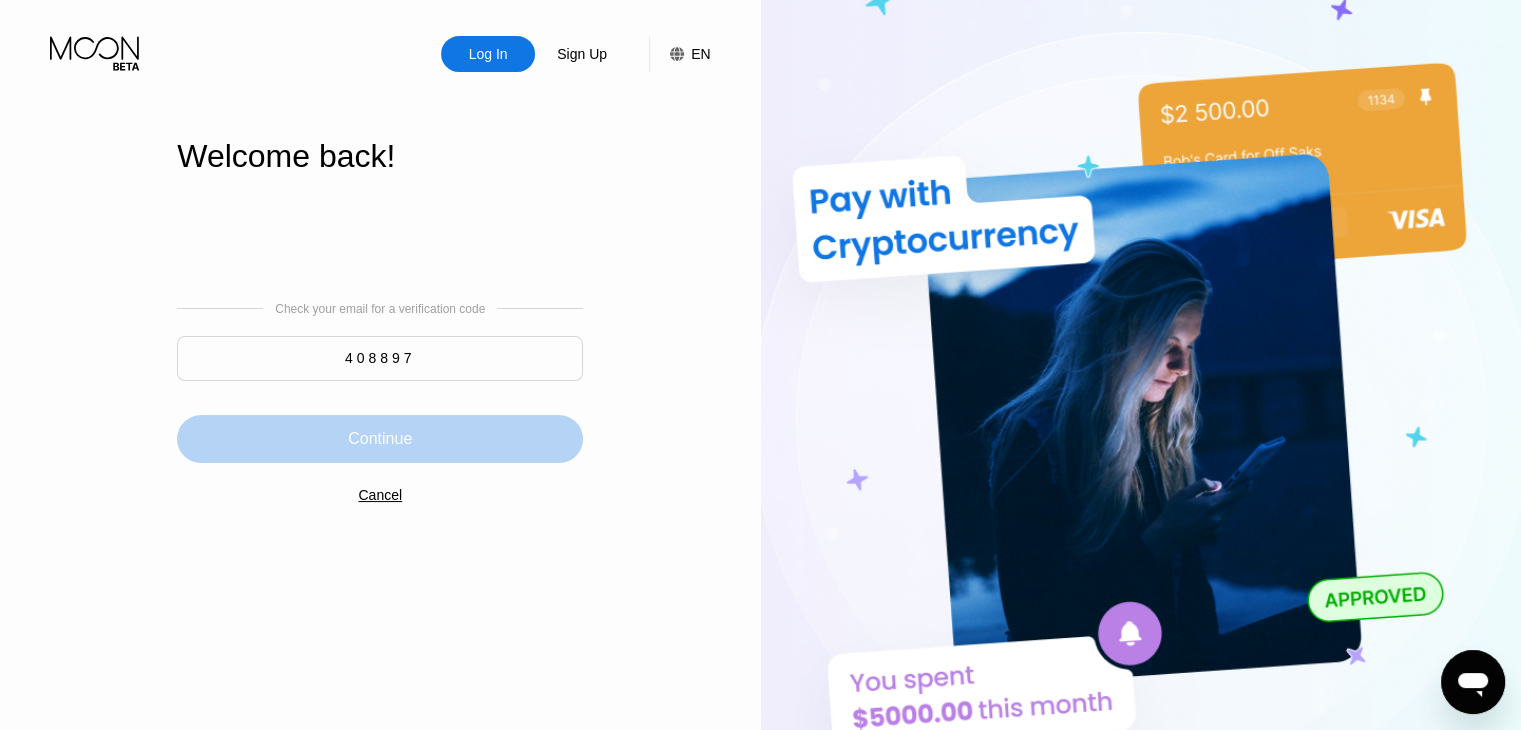 click on "Continue" at bounding box center [380, 439] 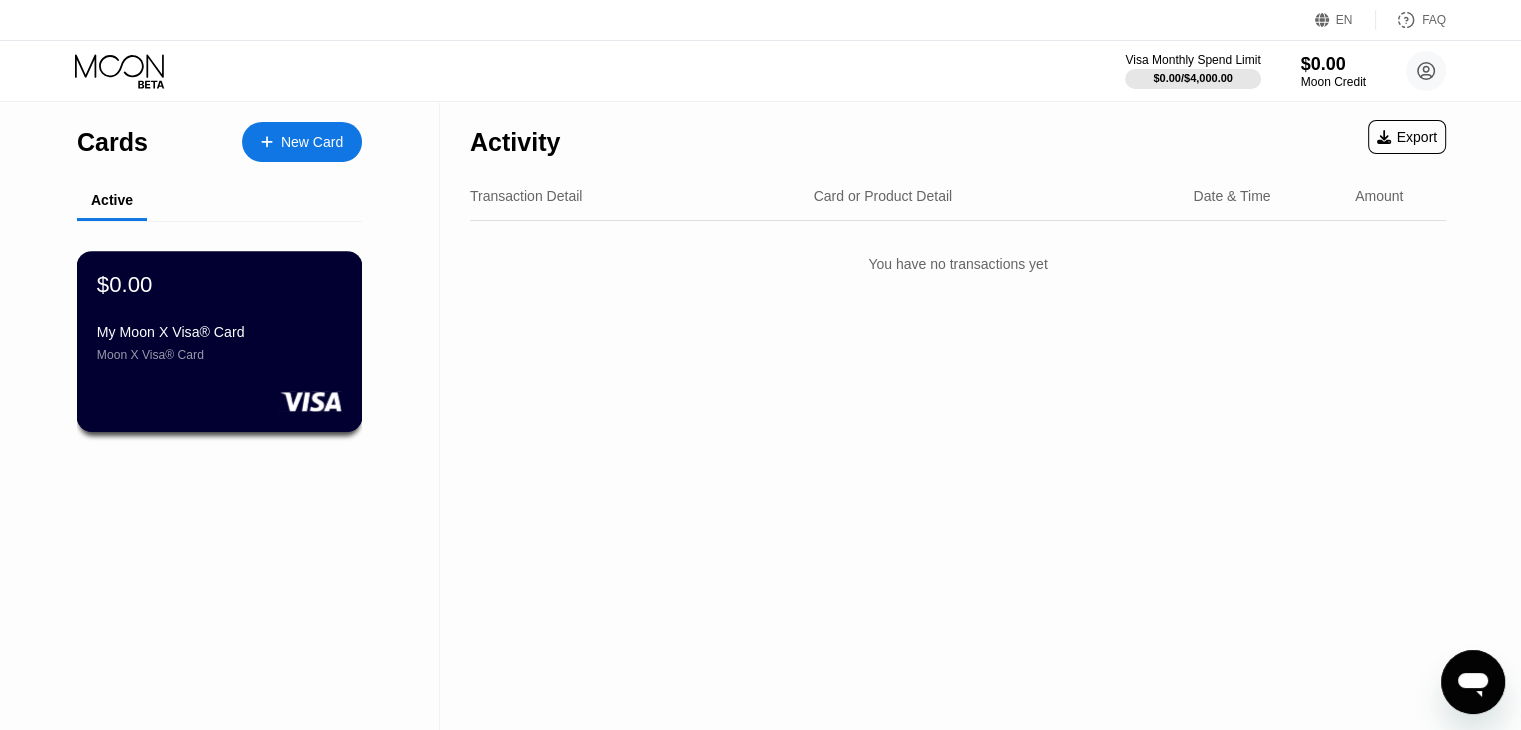 click on "My Moon X Visa® Card" at bounding box center (219, 332) 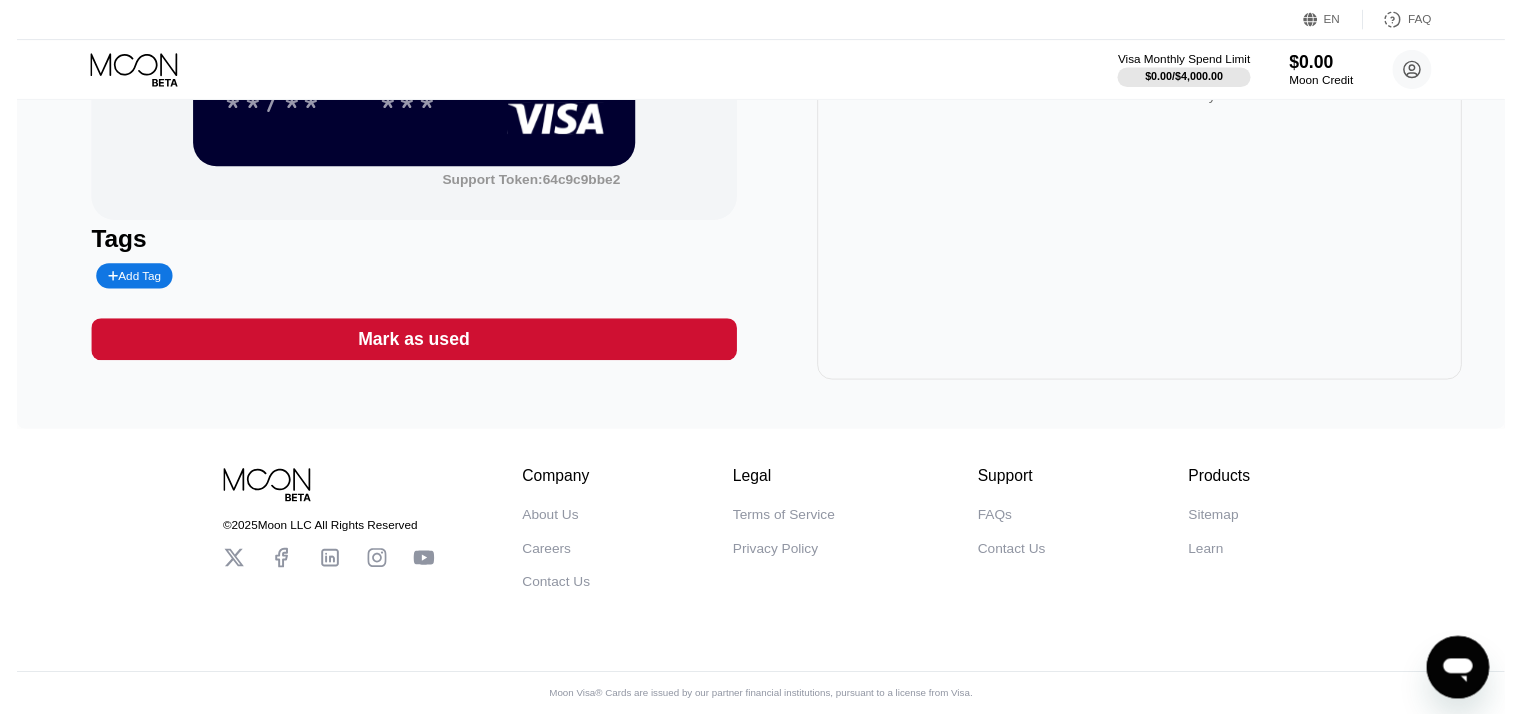 scroll, scrollTop: 0, scrollLeft: 0, axis: both 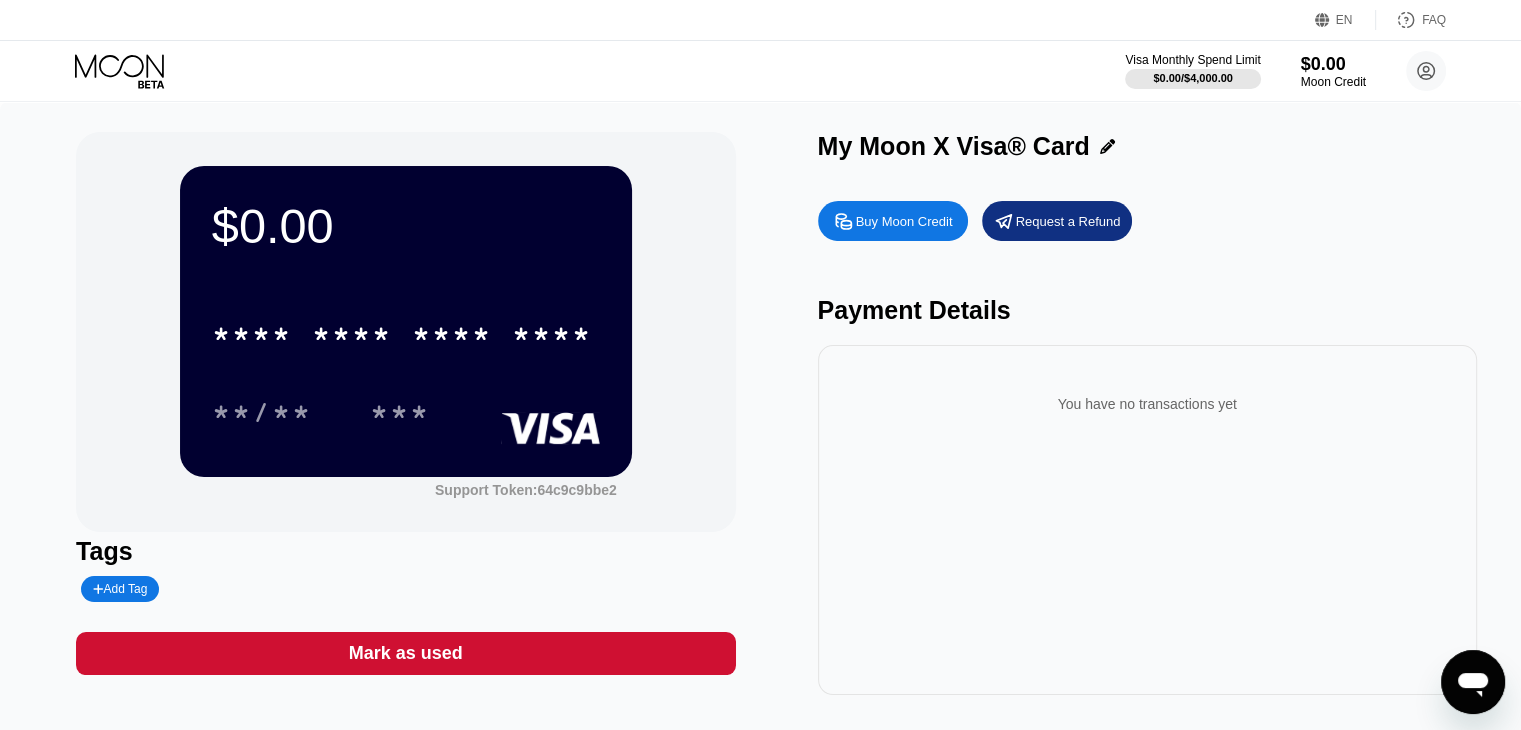 click on "Buy Moon Credit Request a Refund Payment Details You have no transactions yet" at bounding box center (1147, 443) 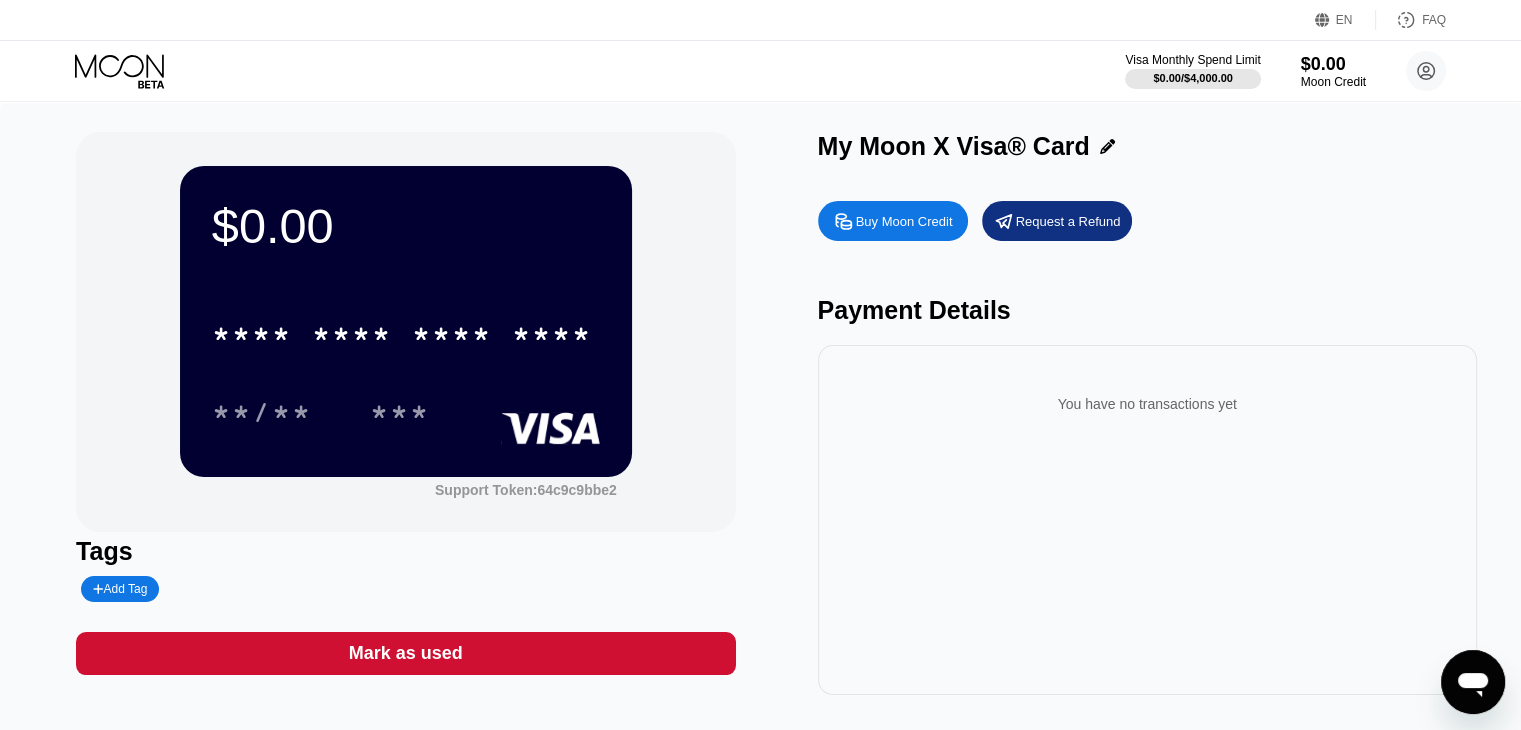 click 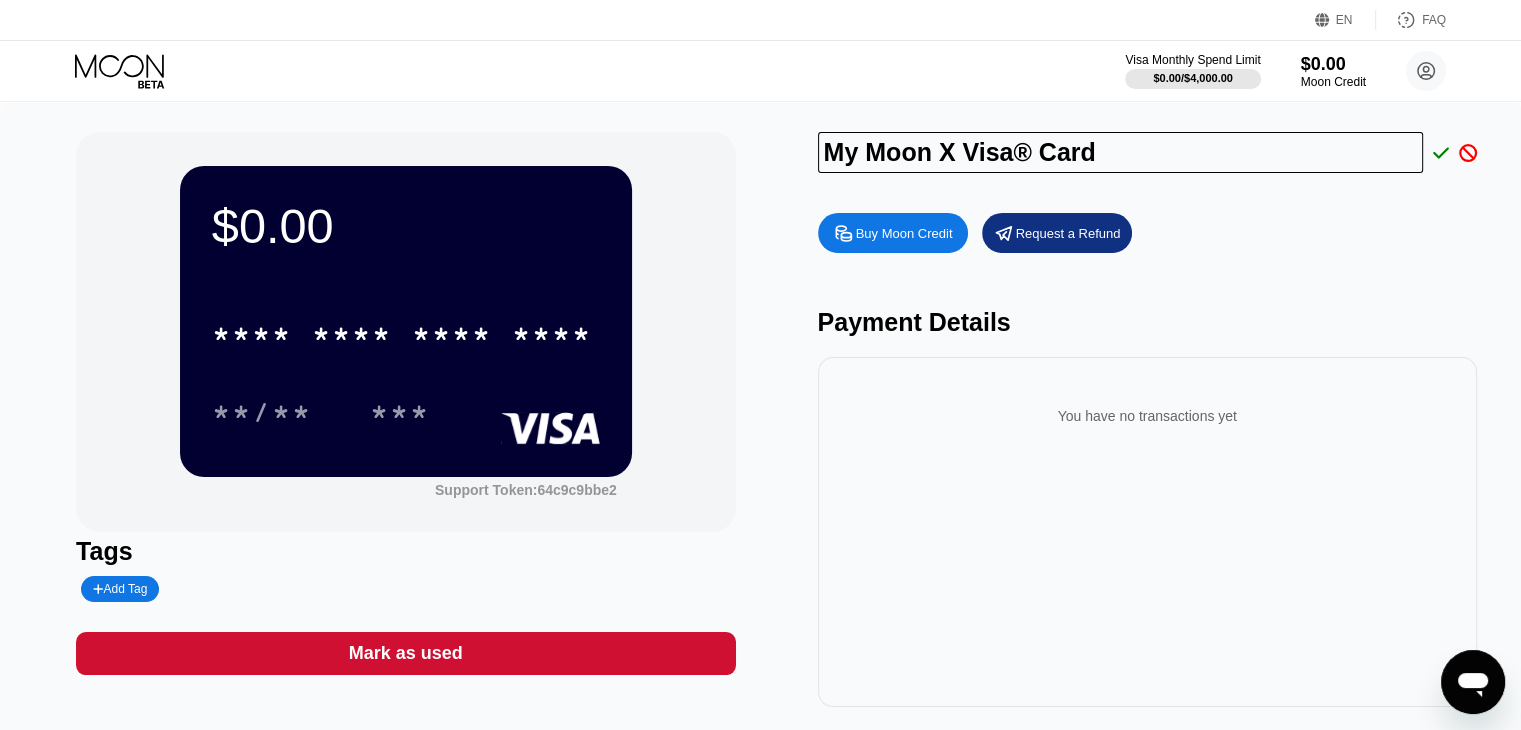 drag, startPoint x: 1368, startPoint y: 233, endPoint x: 1410, endPoint y: 162, distance: 82.492424 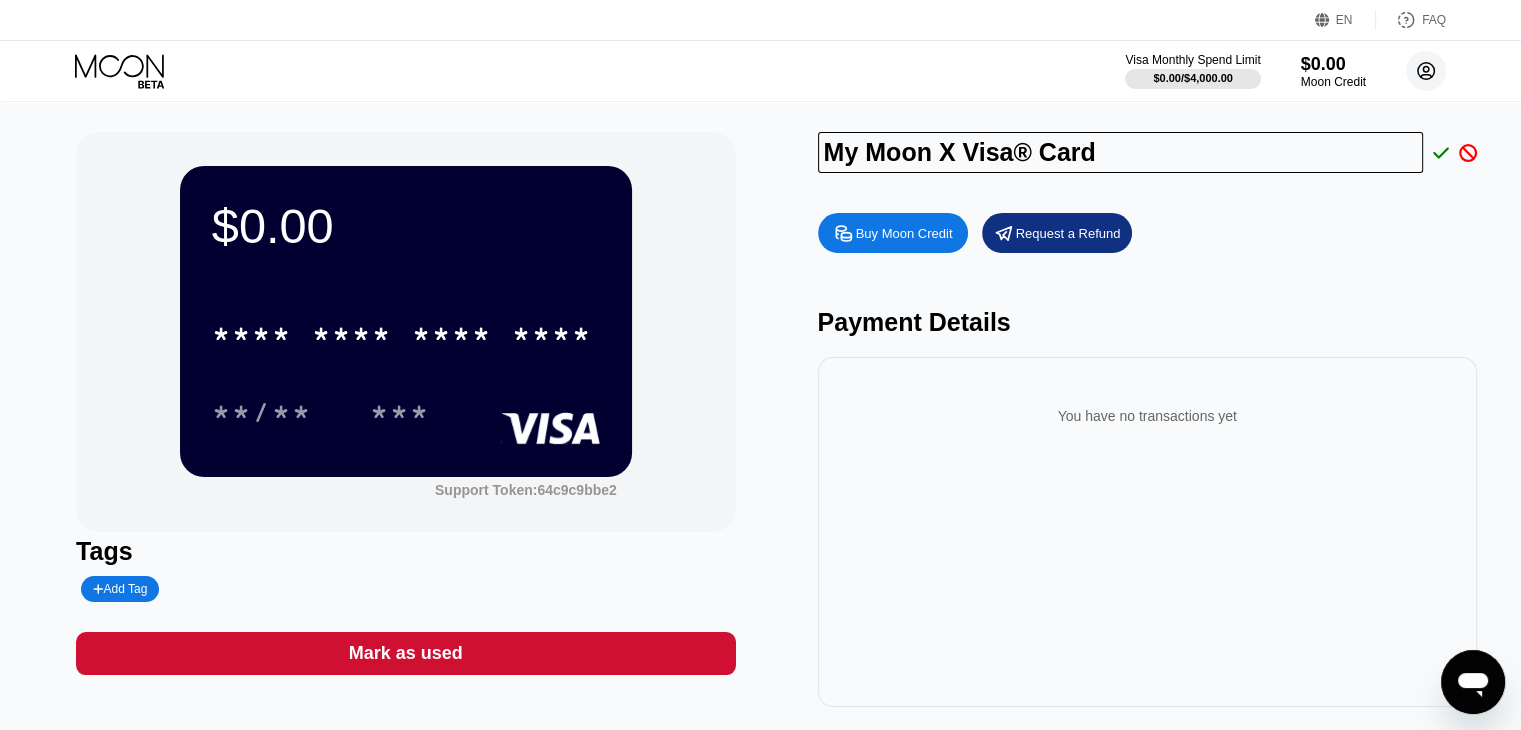 click 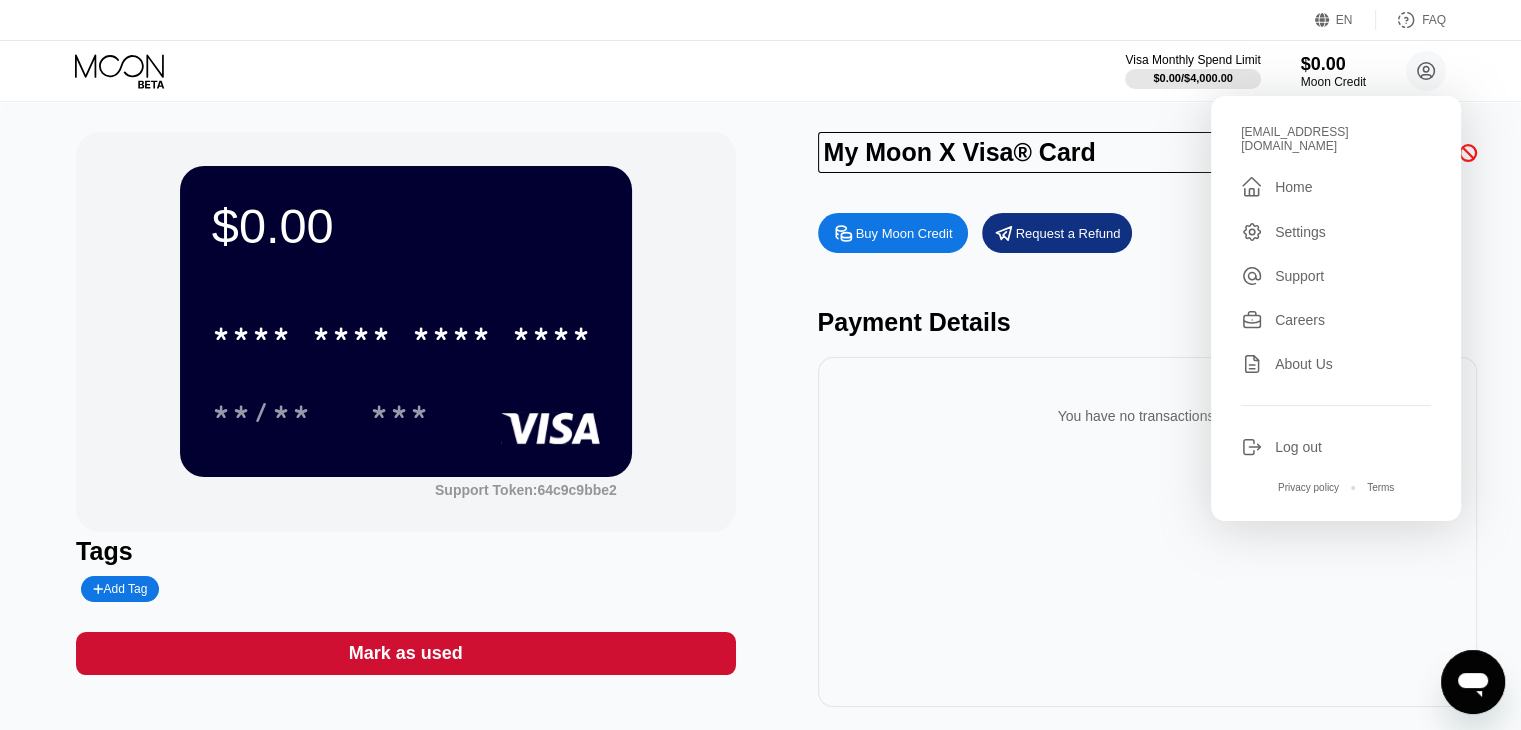 click on "barnetuyloopa@protonmail.com  Home Settings Support Careers About Us Log out Privacy policy Terms" at bounding box center (1336, 308) 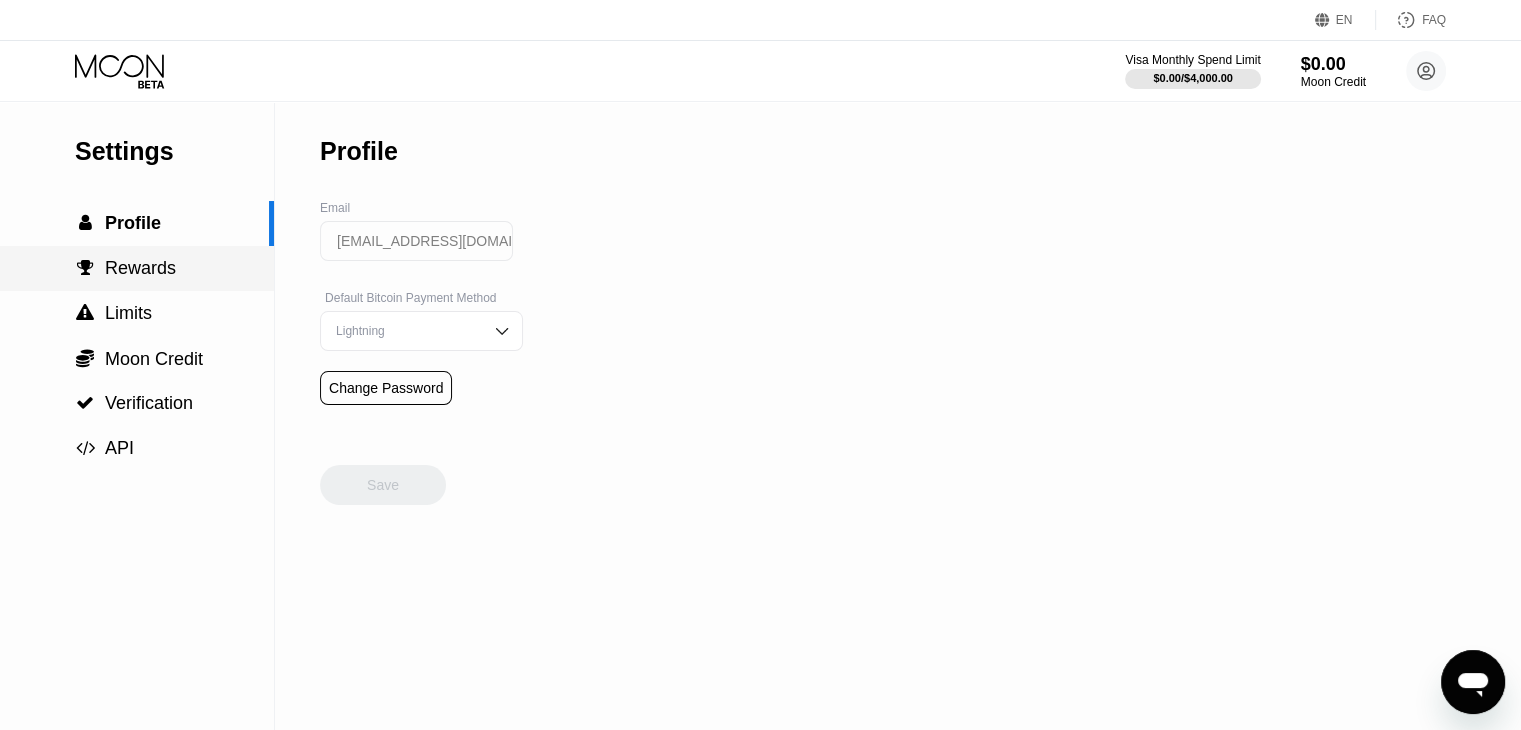 click on "Rewards" at bounding box center [140, 268] 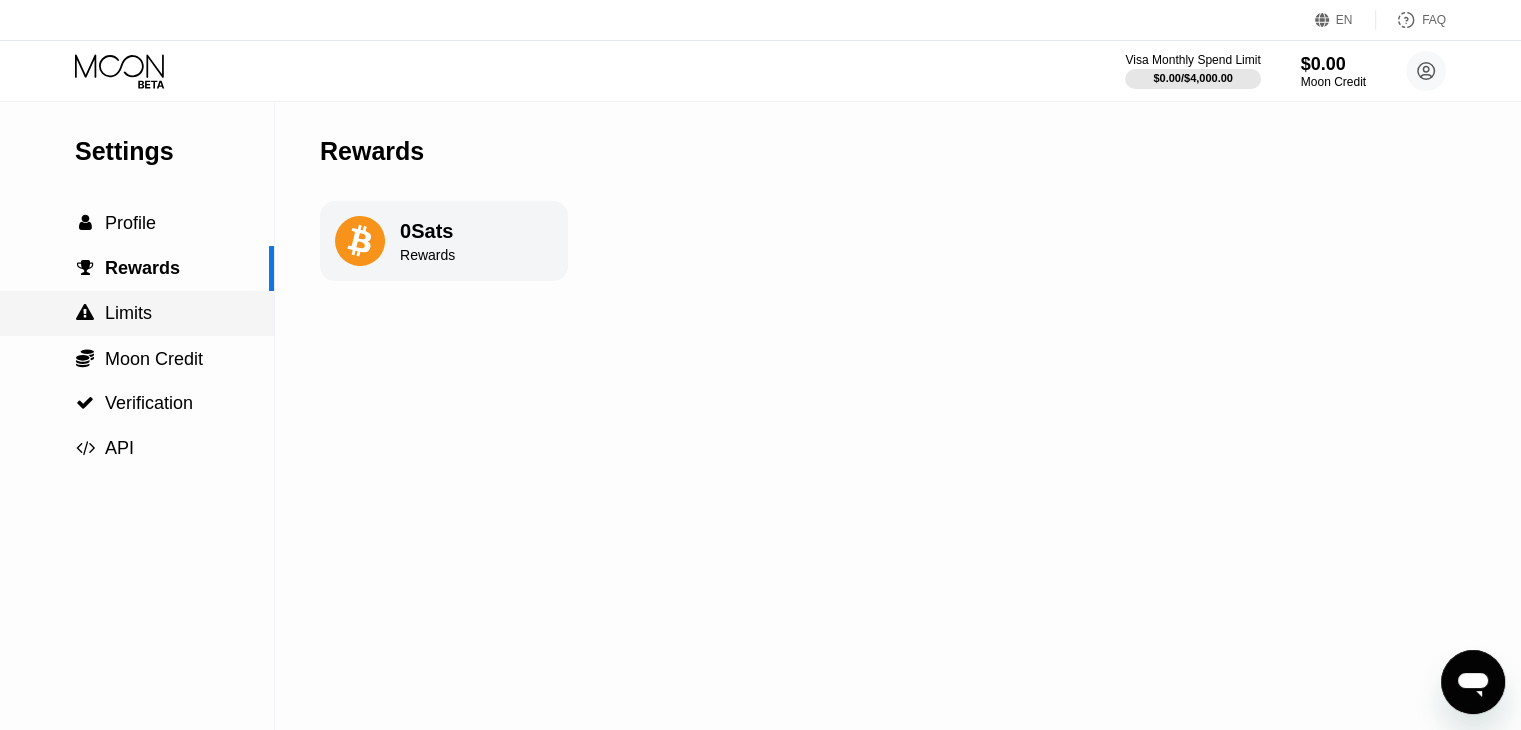 click on "Limits" at bounding box center (128, 313) 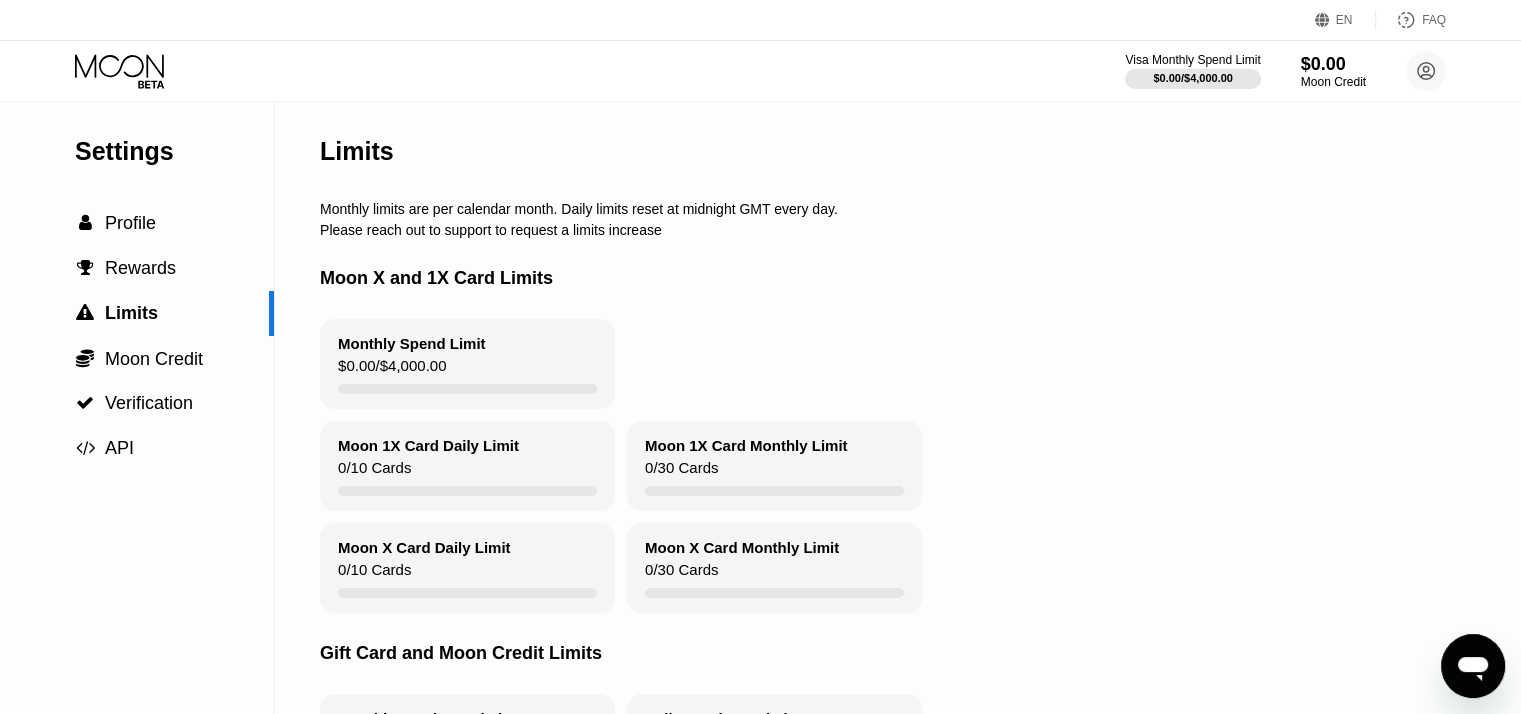 drag, startPoint x: 370, startPoint y: 212, endPoint x: 607, endPoint y: 221, distance: 237.17082 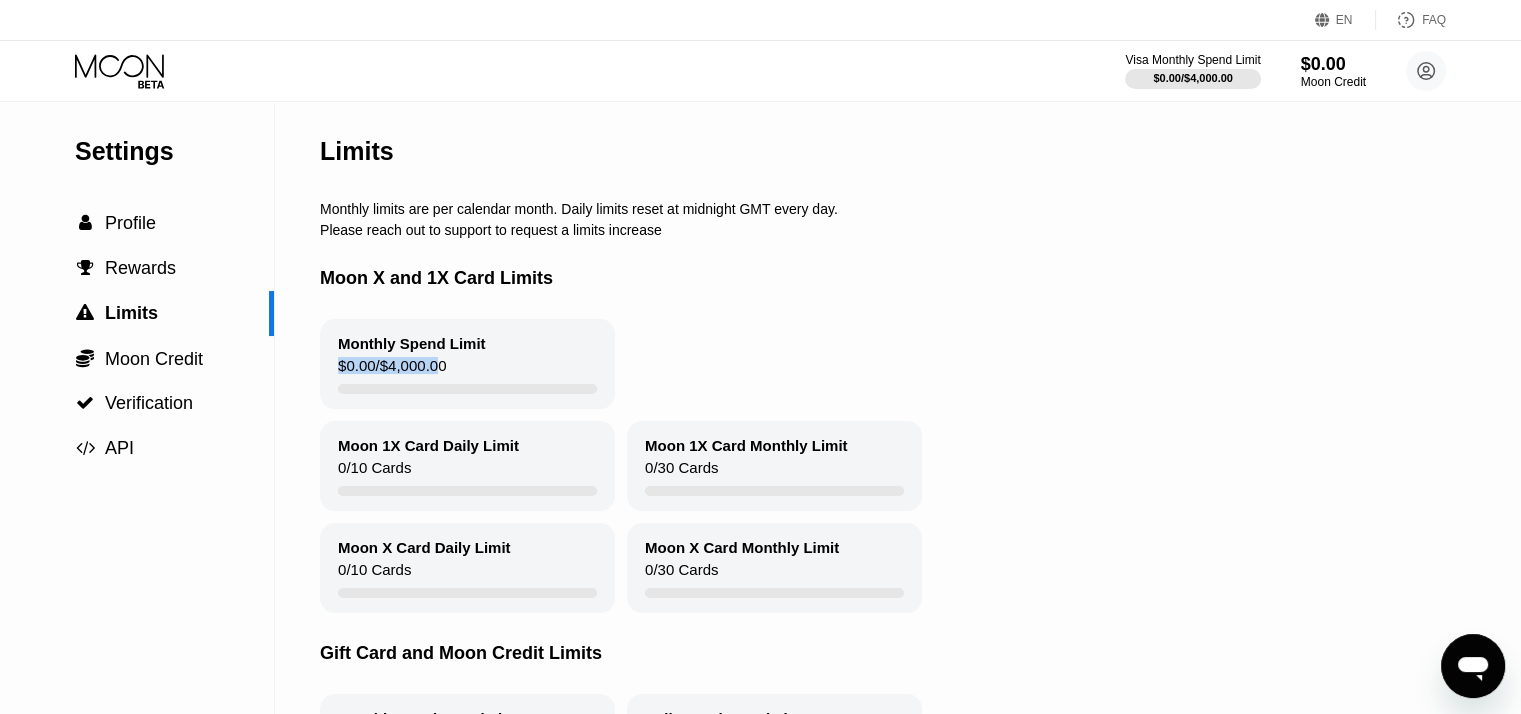 drag, startPoint x: 370, startPoint y: 357, endPoint x: 303, endPoint y: 345, distance: 68.06615 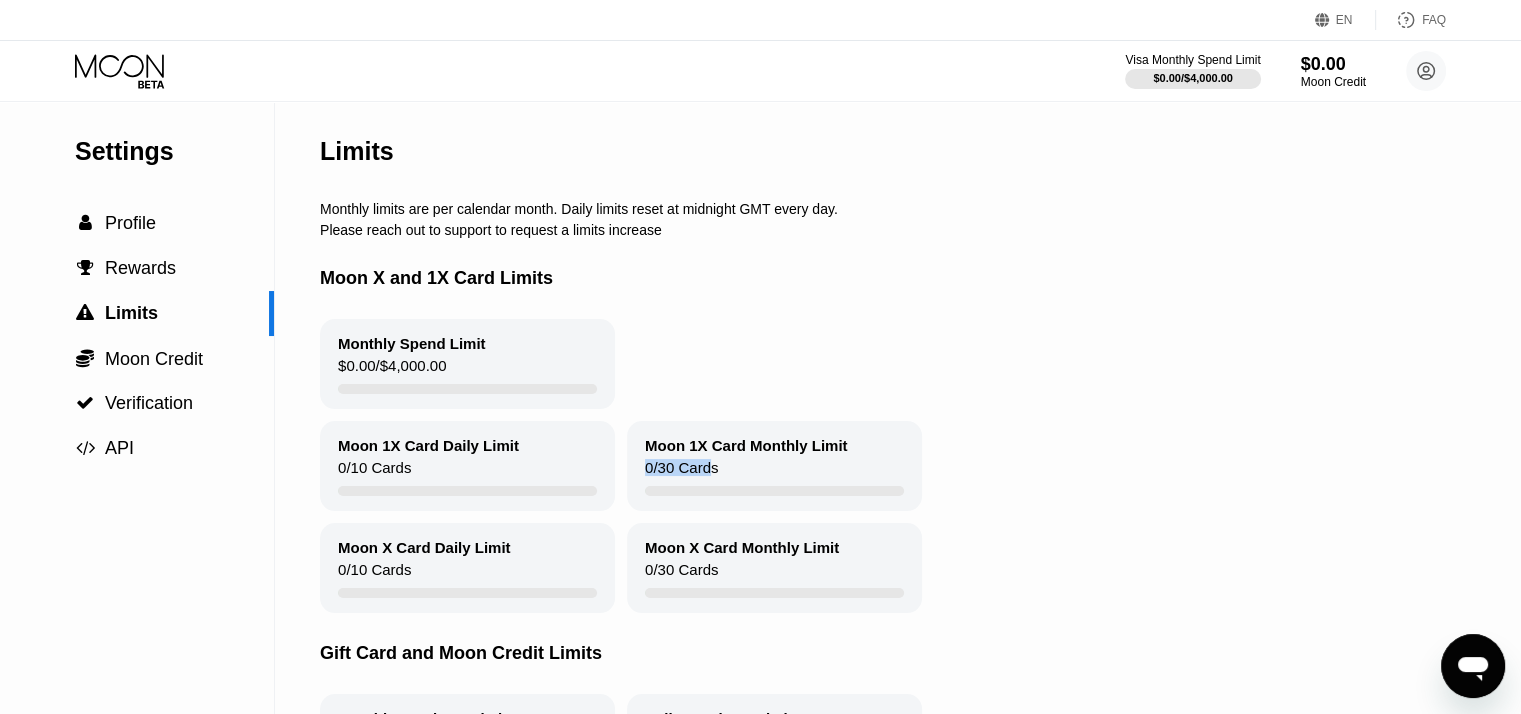 drag, startPoint x: 708, startPoint y: 482, endPoint x: 656, endPoint y: 456, distance: 58.137768 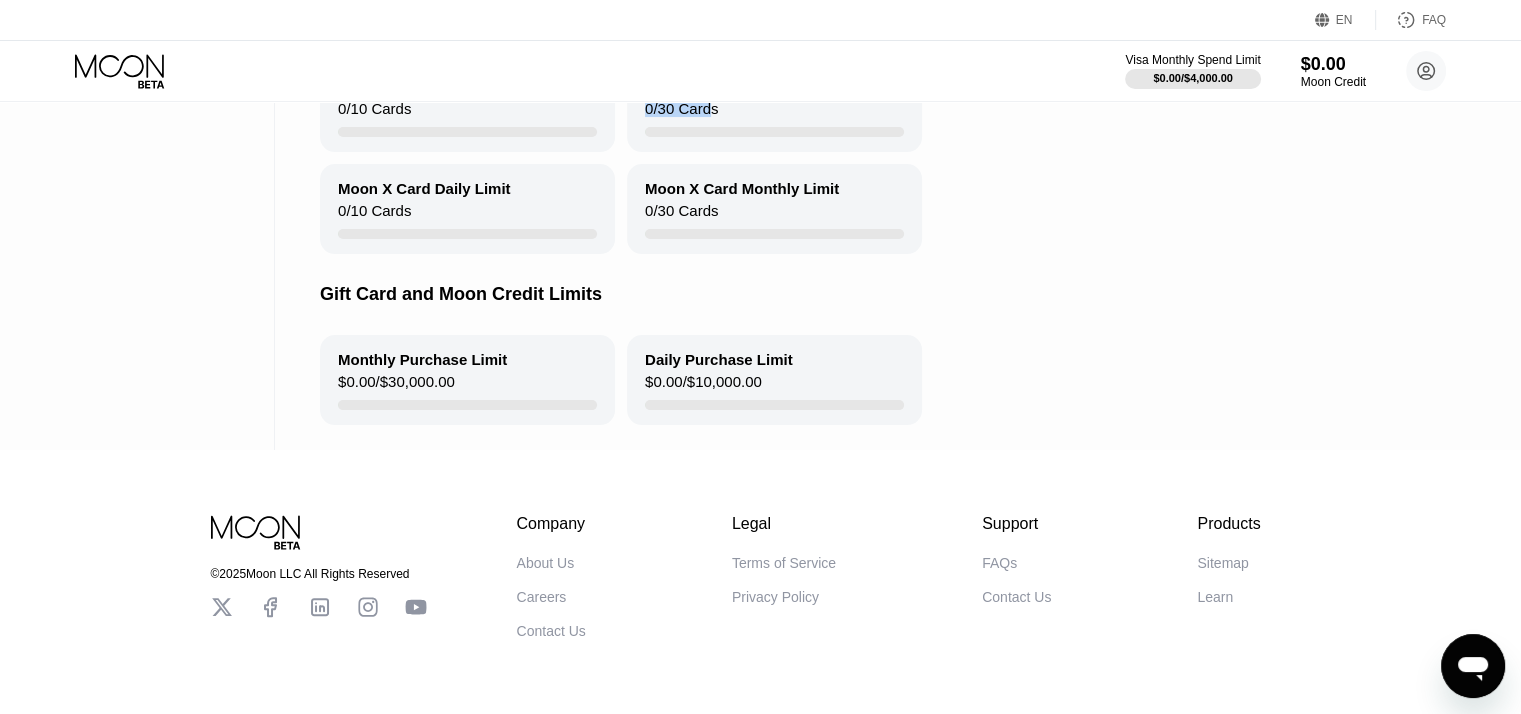 scroll, scrollTop: 360, scrollLeft: 0, axis: vertical 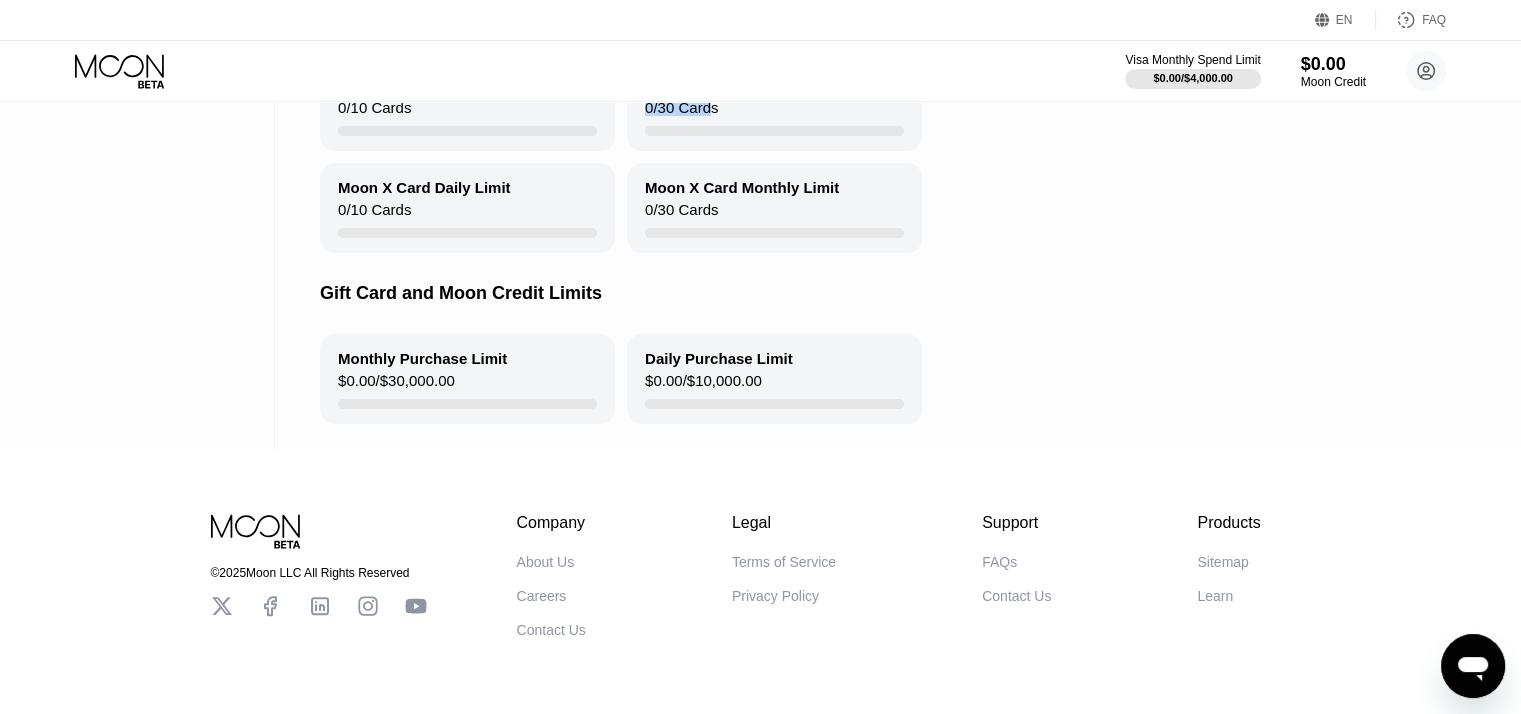drag, startPoint x: 470, startPoint y: 389, endPoint x: 425, endPoint y: 381, distance: 45.705578 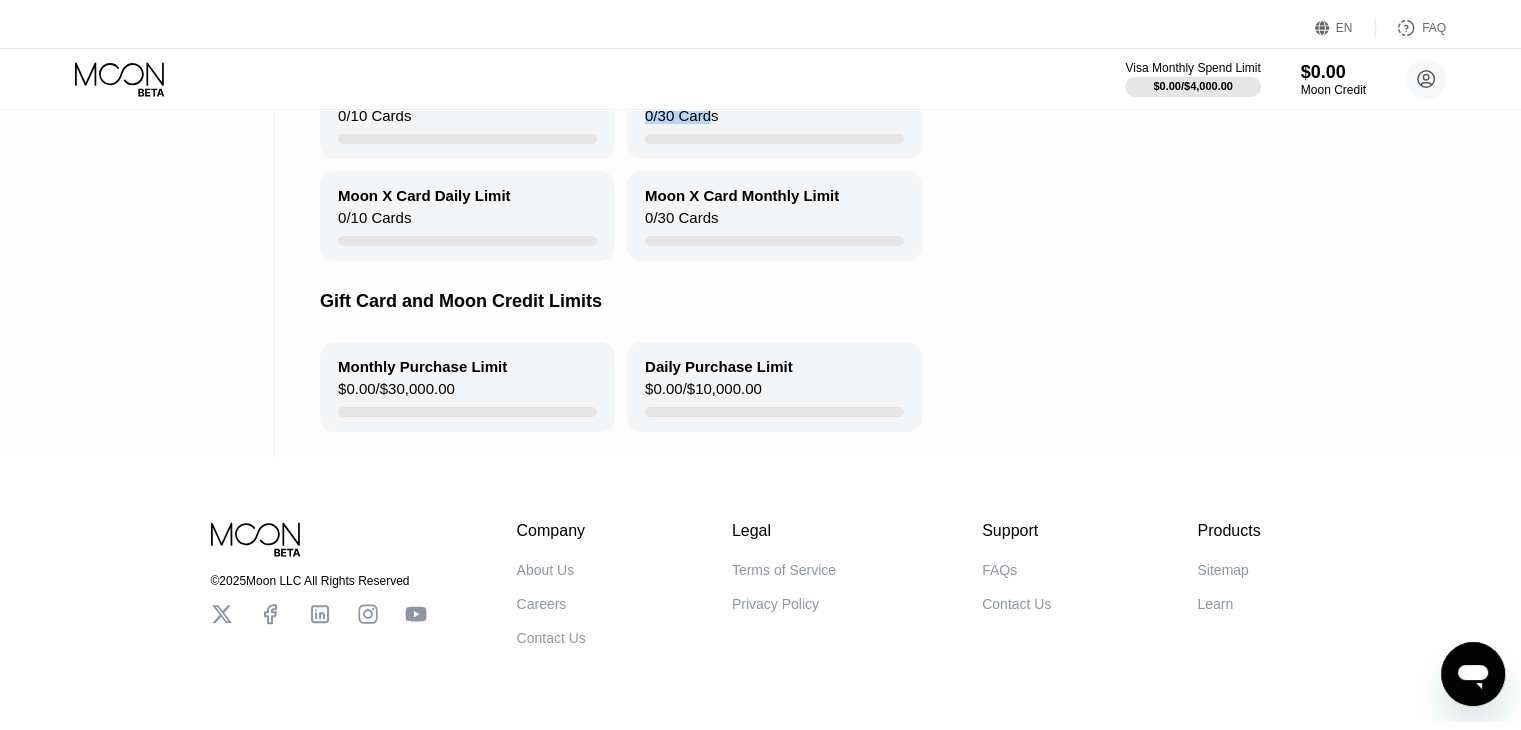 scroll, scrollTop: 0, scrollLeft: 0, axis: both 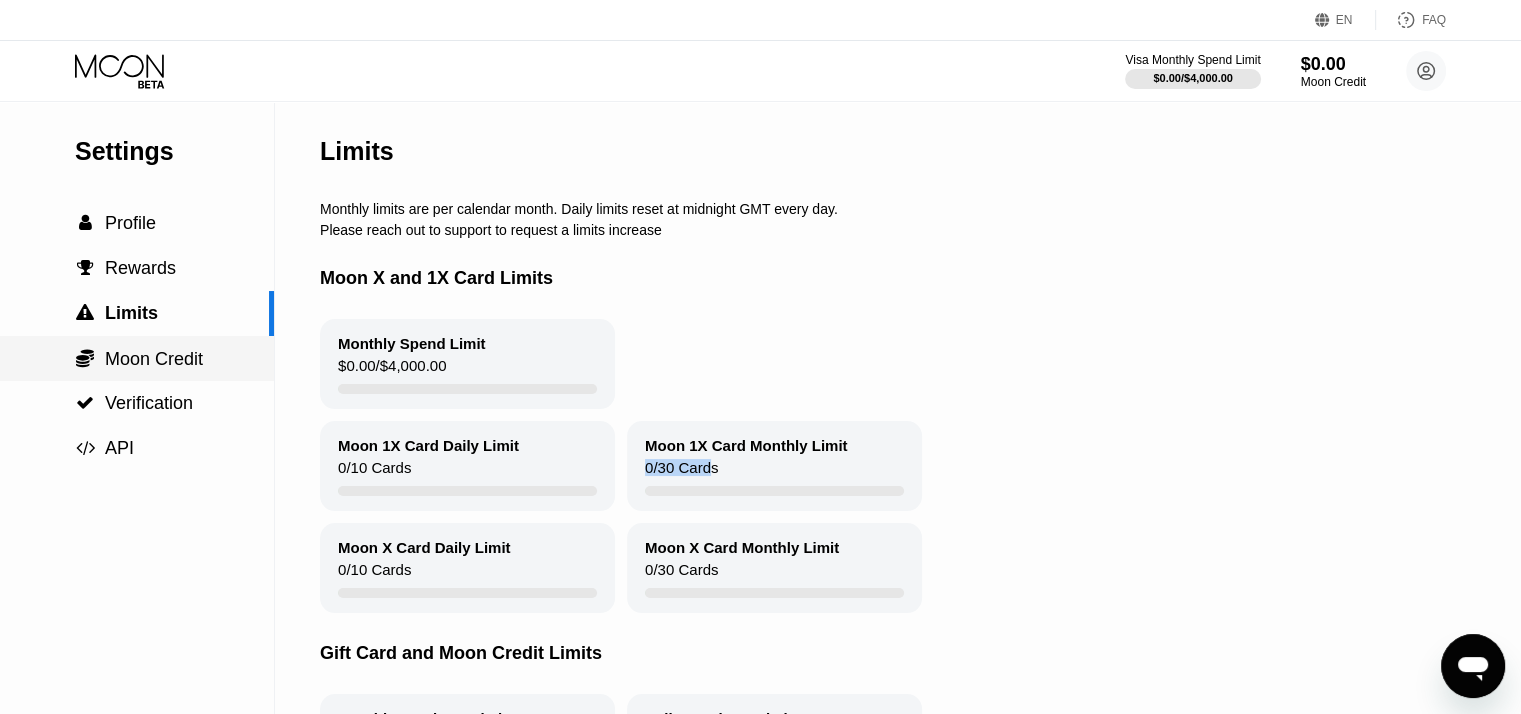 click on "Moon Credit" at bounding box center (154, 359) 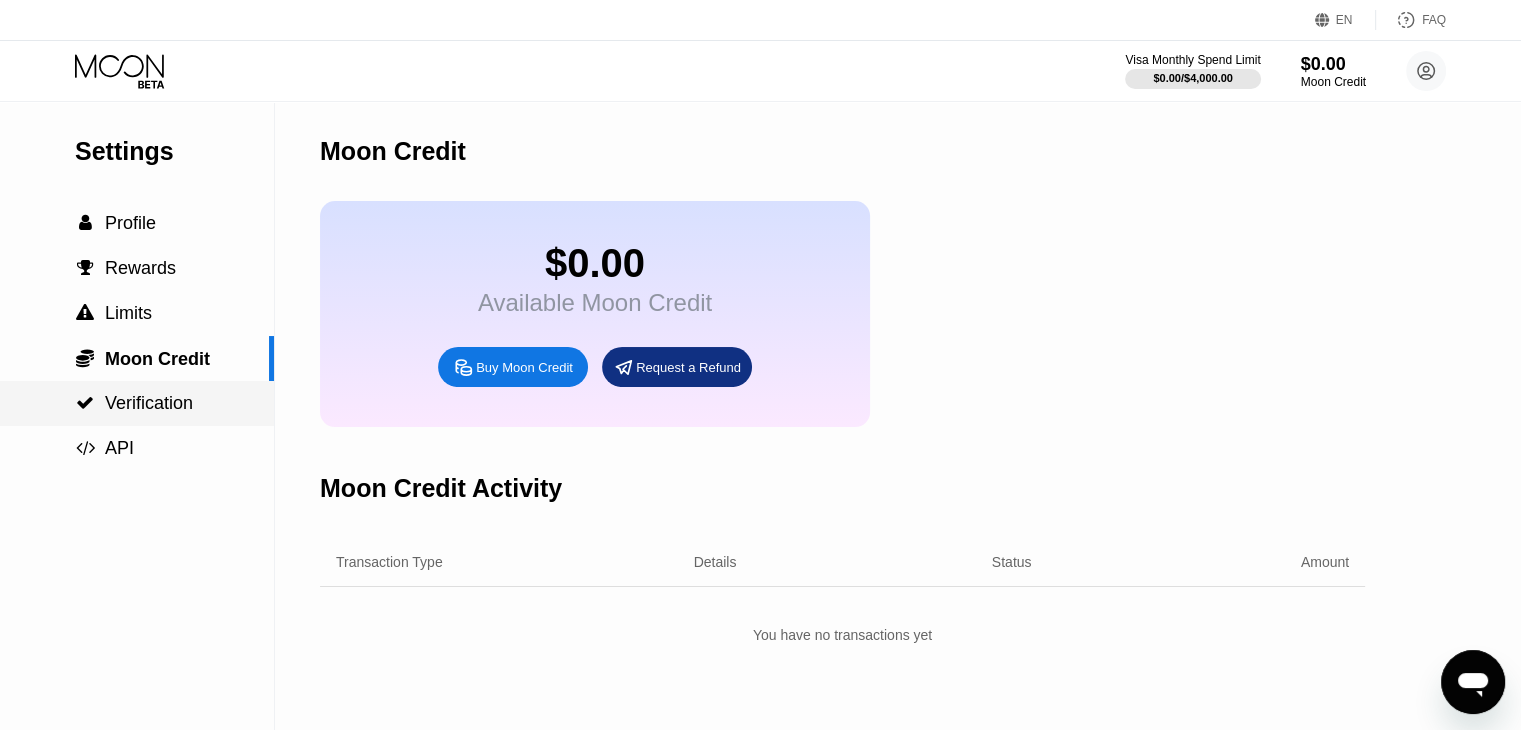 click on "Verification" at bounding box center (149, 403) 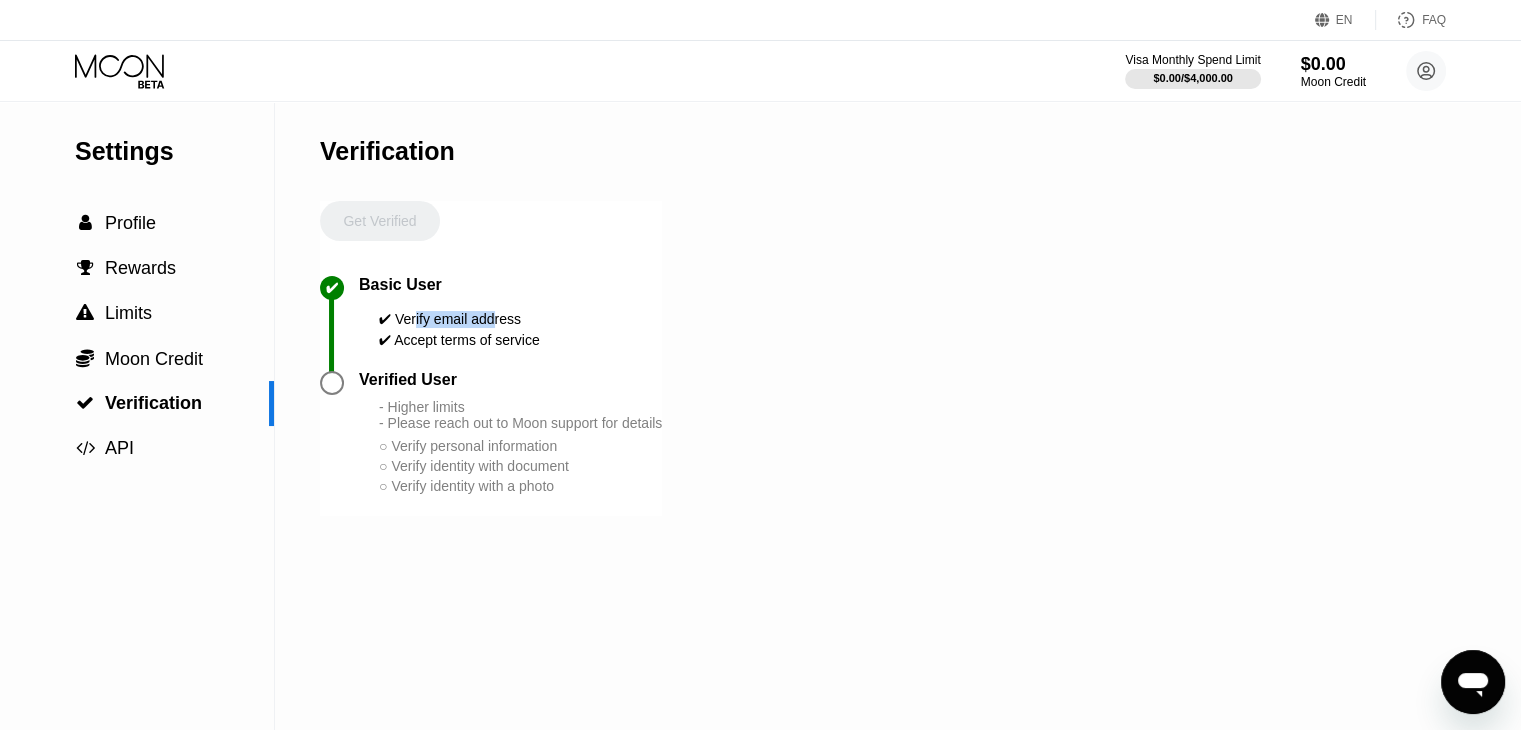 drag, startPoint x: 460, startPoint y: 324, endPoint x: 417, endPoint y: 323, distance: 43.011627 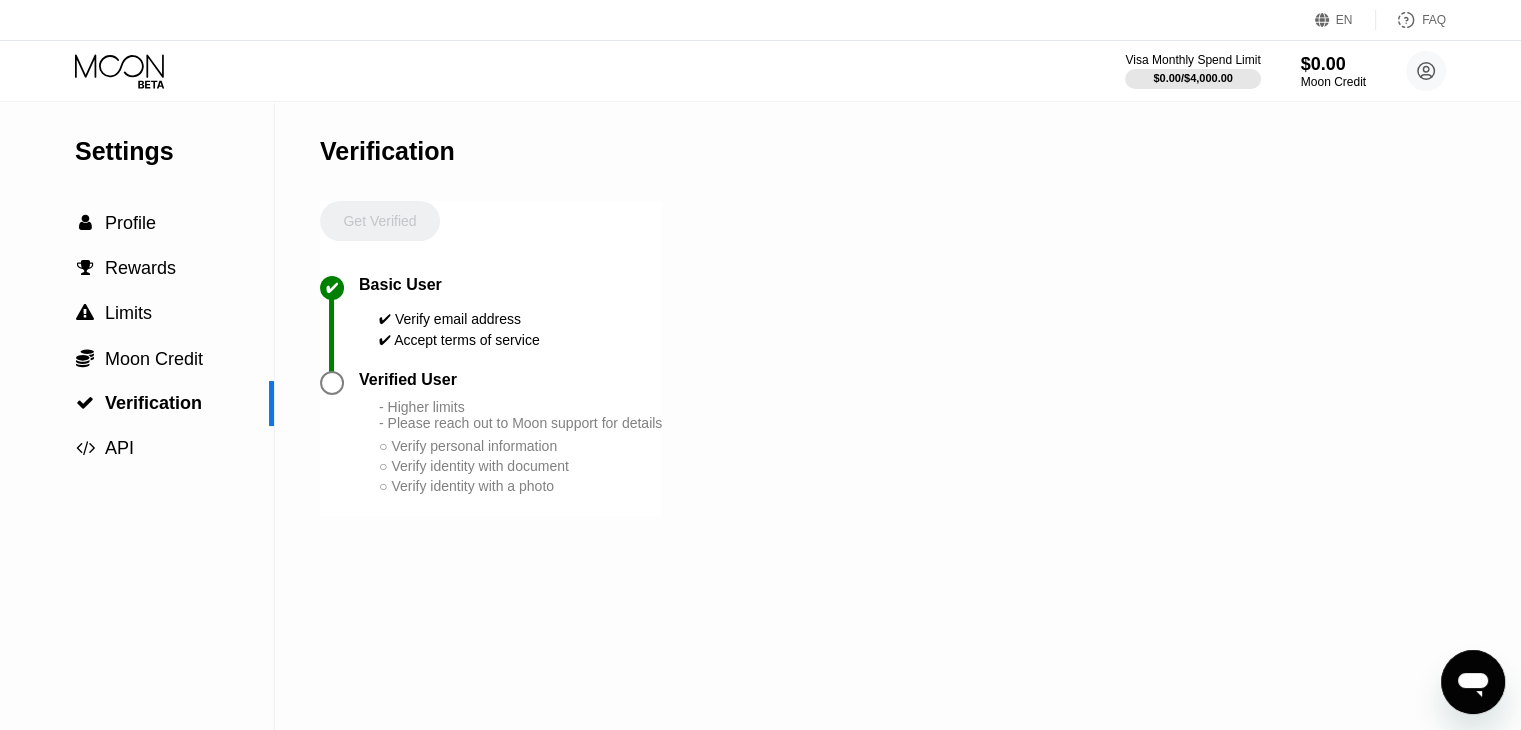 drag, startPoint x: 470, startPoint y: 343, endPoint x: 429, endPoint y: 344, distance: 41.01219 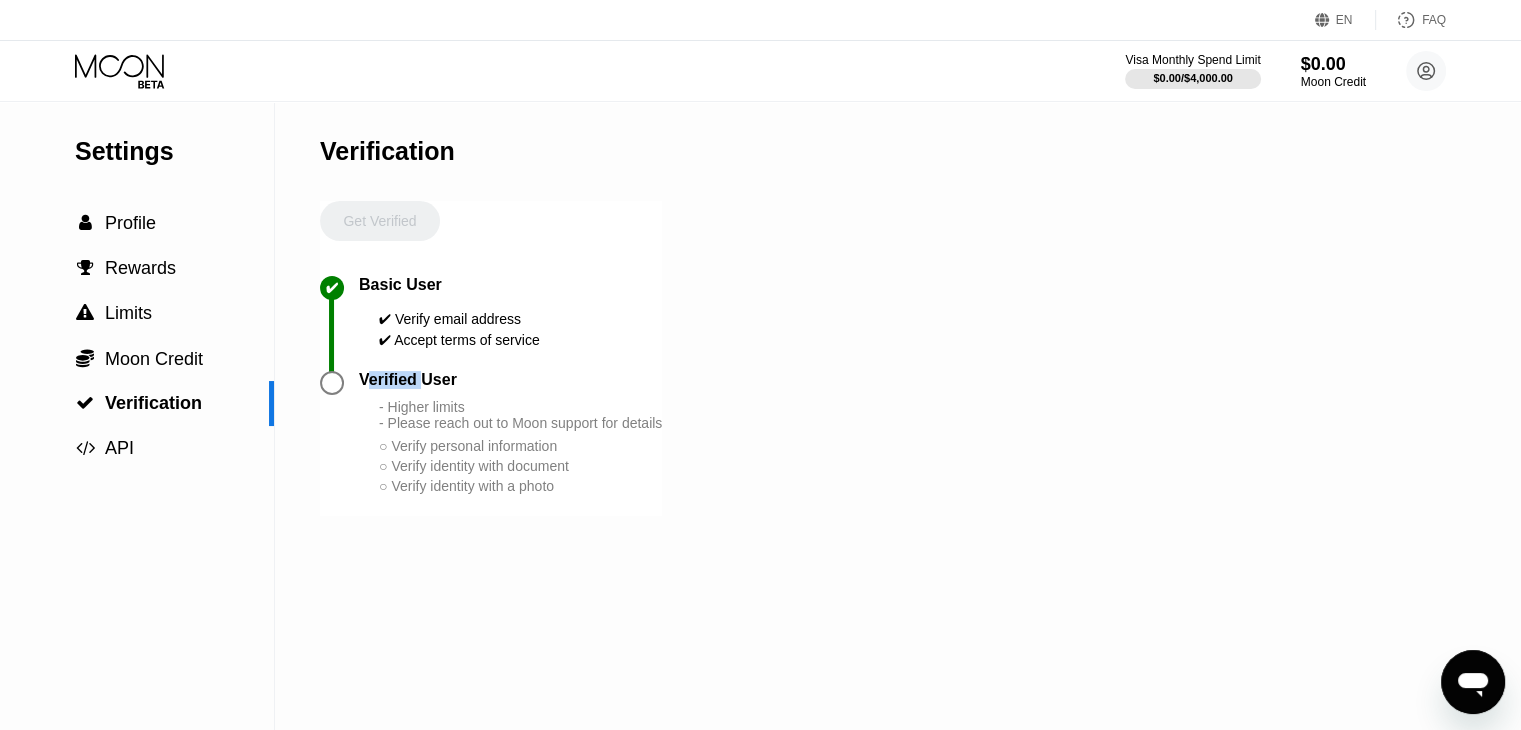 click on "Verified User" at bounding box center [408, 380] 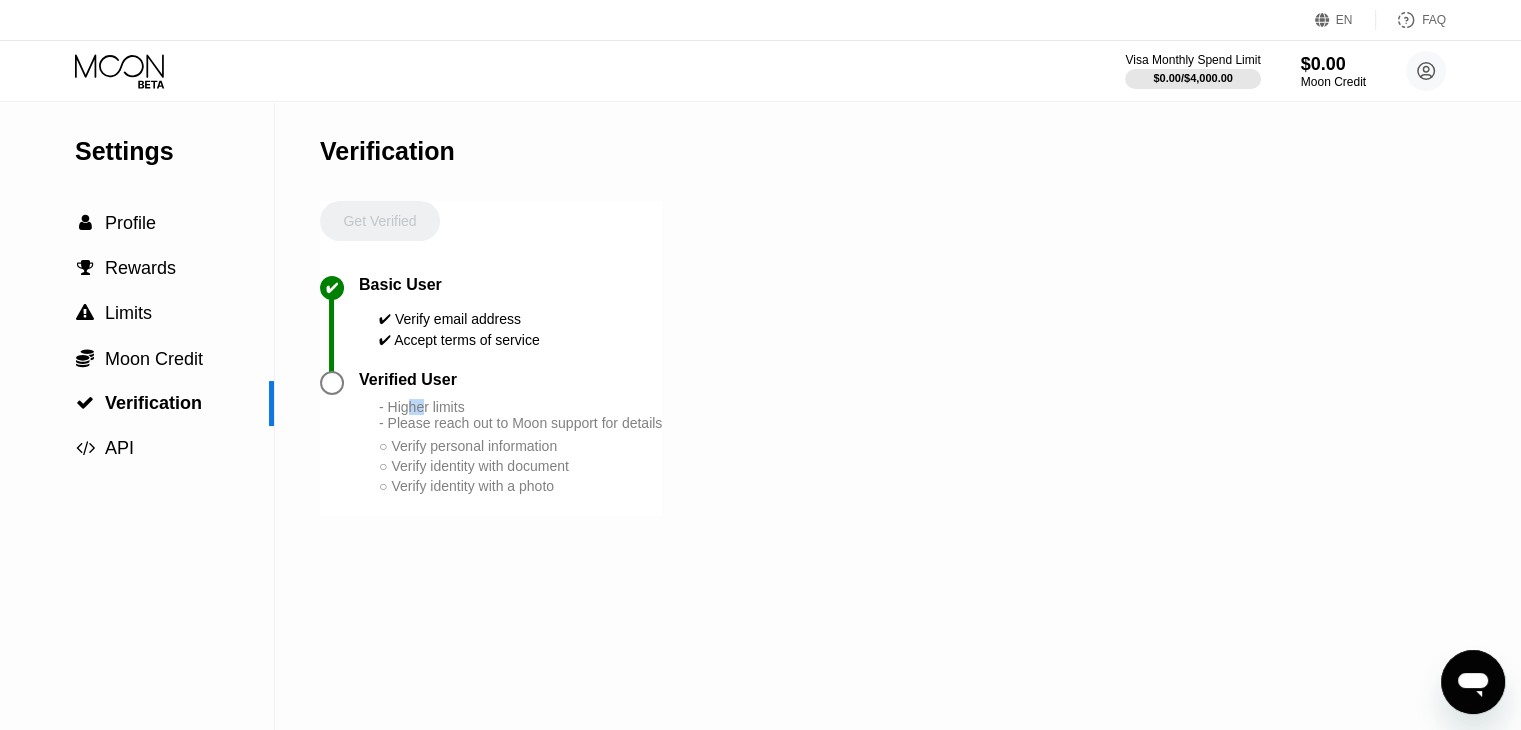 drag, startPoint x: 425, startPoint y: 430, endPoint x: 409, endPoint y: 430, distance: 16 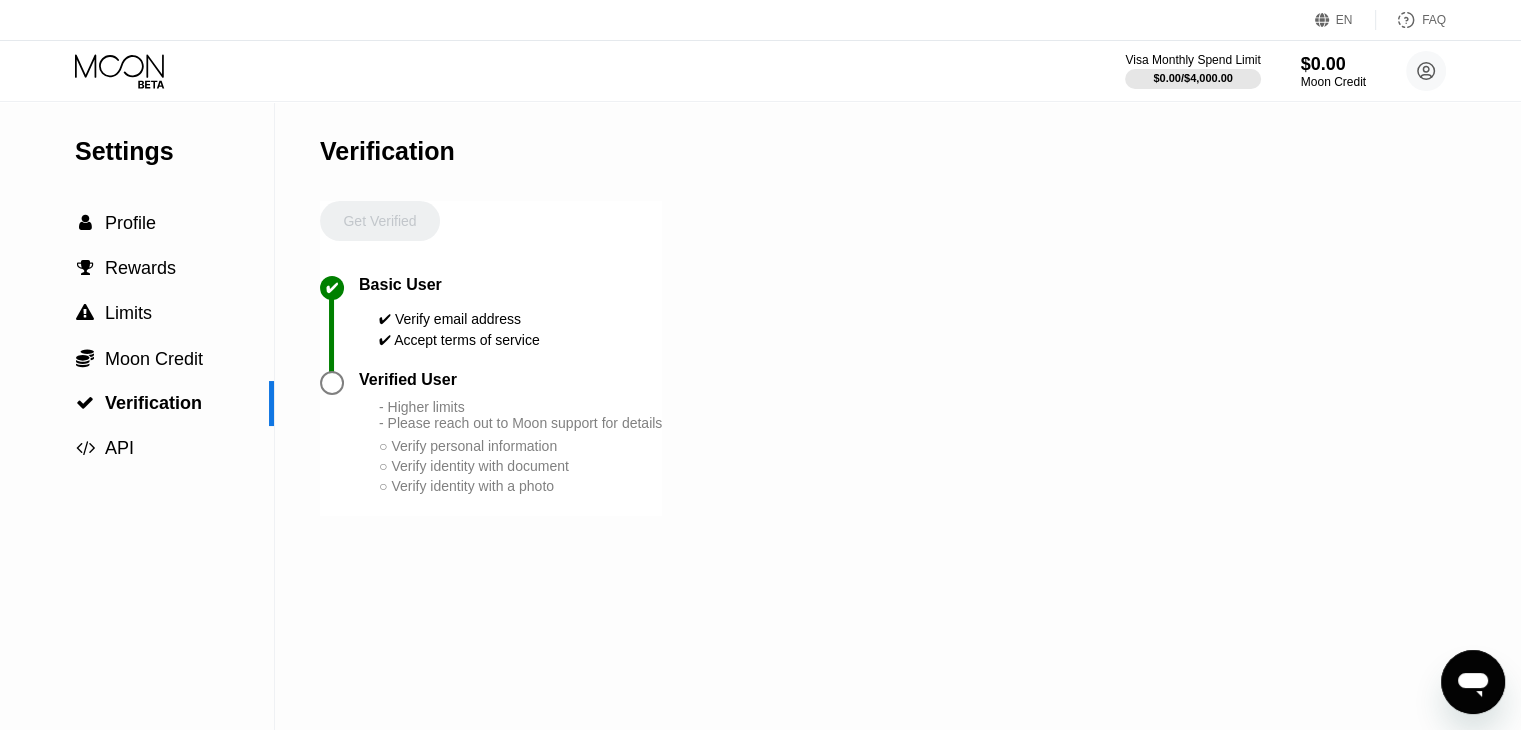 click on "○   Verify personal information" at bounding box center (520, 446) 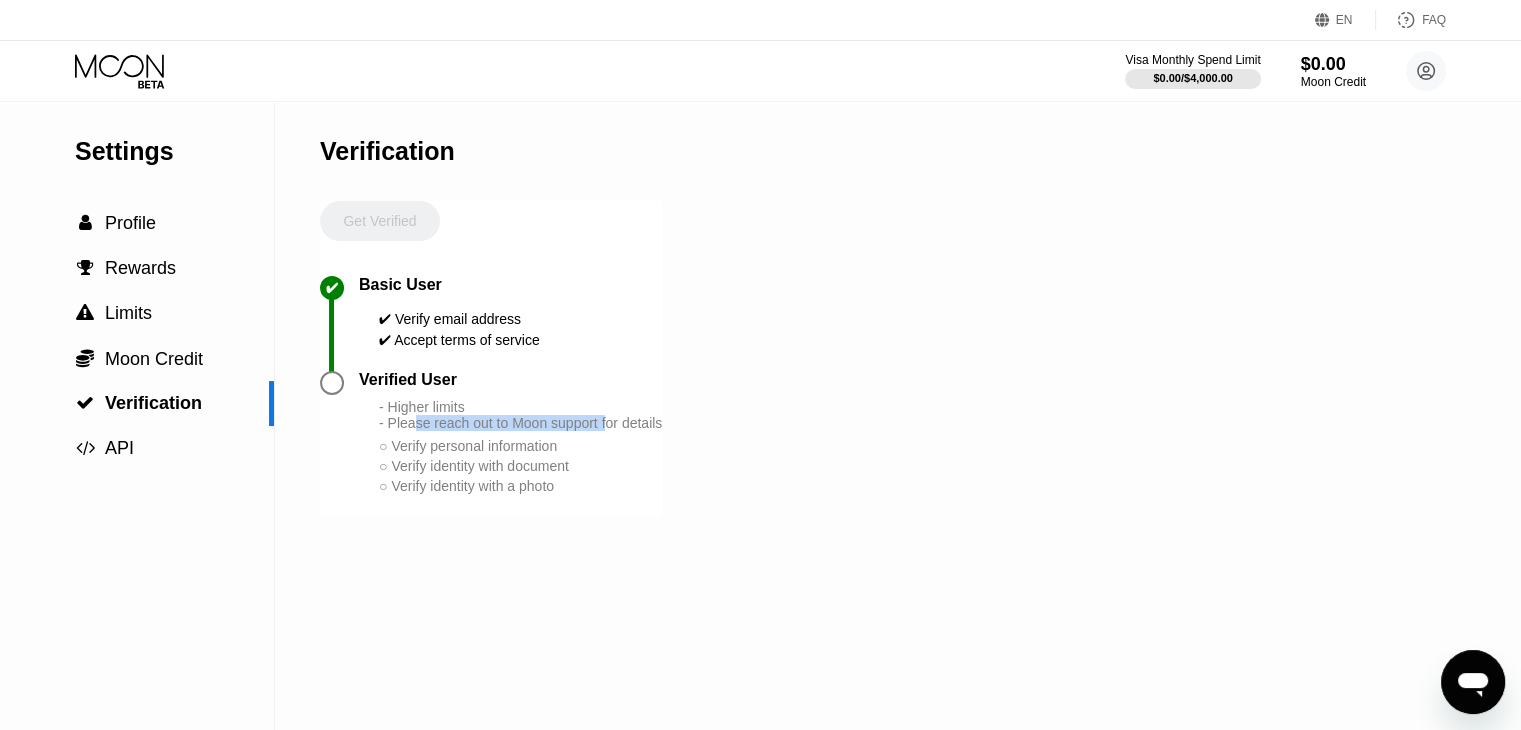 drag, startPoint x: 434, startPoint y: 441, endPoint x: 616, endPoint y: 438, distance: 182.02472 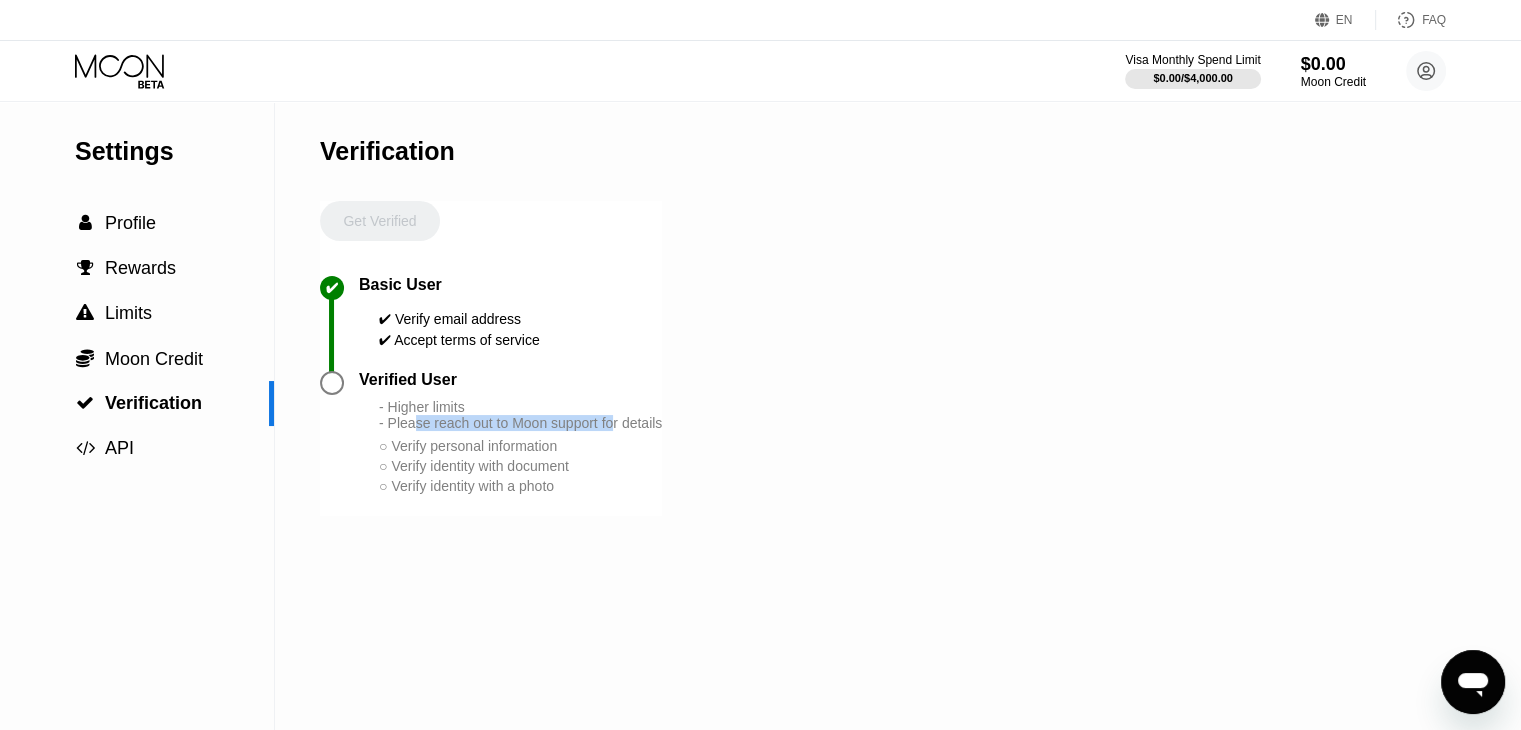 click on "- Higher limits
- Please reach out to Moon support for details" at bounding box center [520, 415] 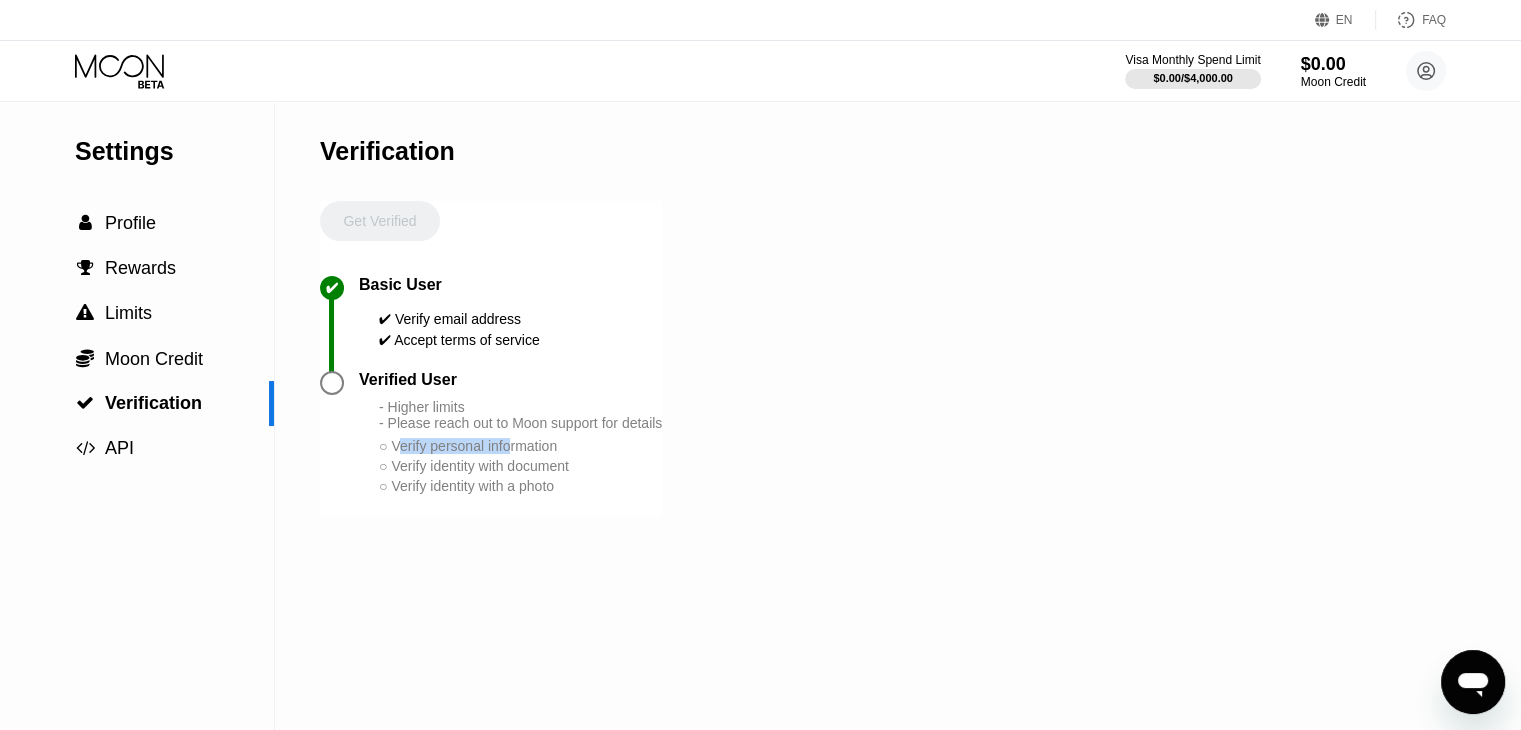 drag, startPoint x: 460, startPoint y: 465, endPoint x: 383, endPoint y: 465, distance: 77 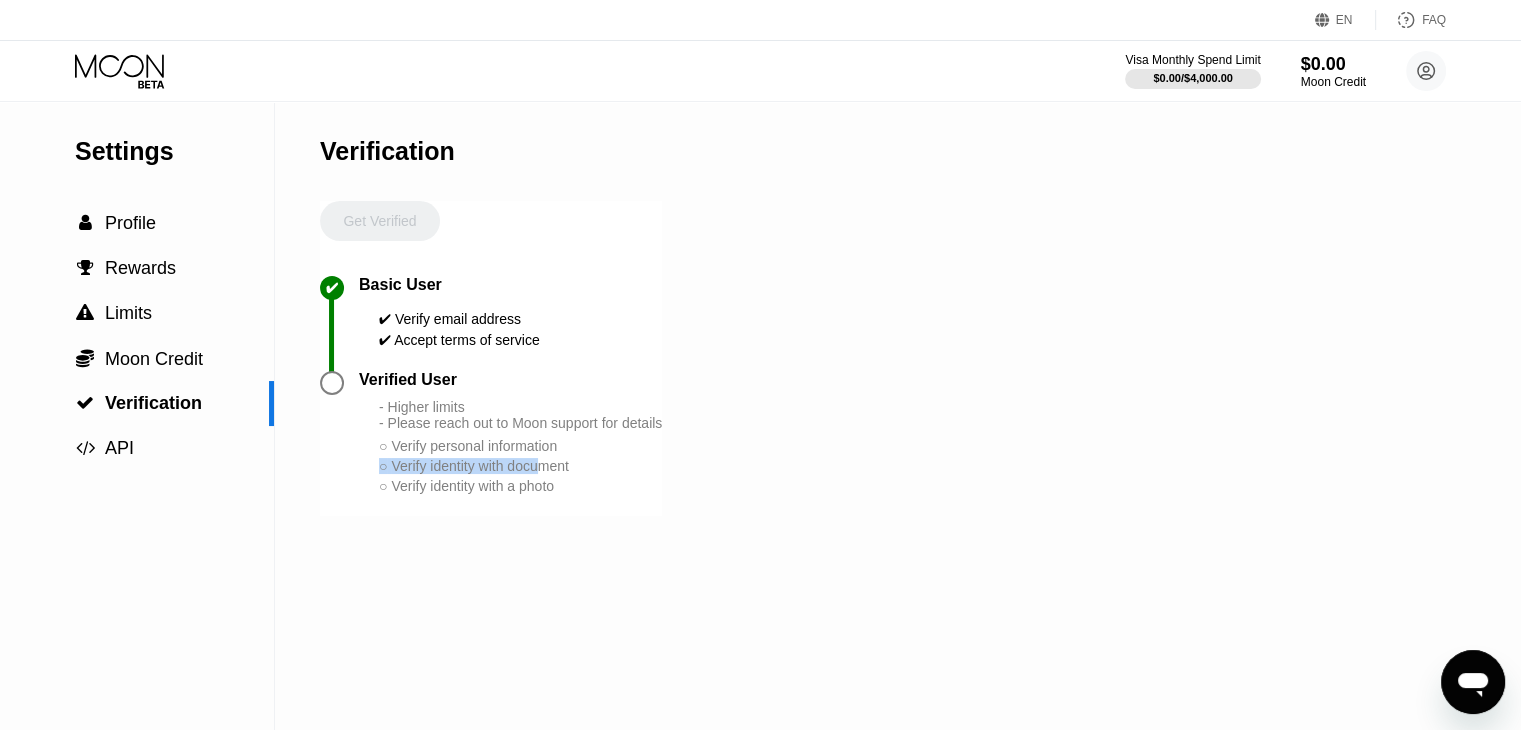 drag, startPoint x: 545, startPoint y: 492, endPoint x: 375, endPoint y: 485, distance: 170.14406 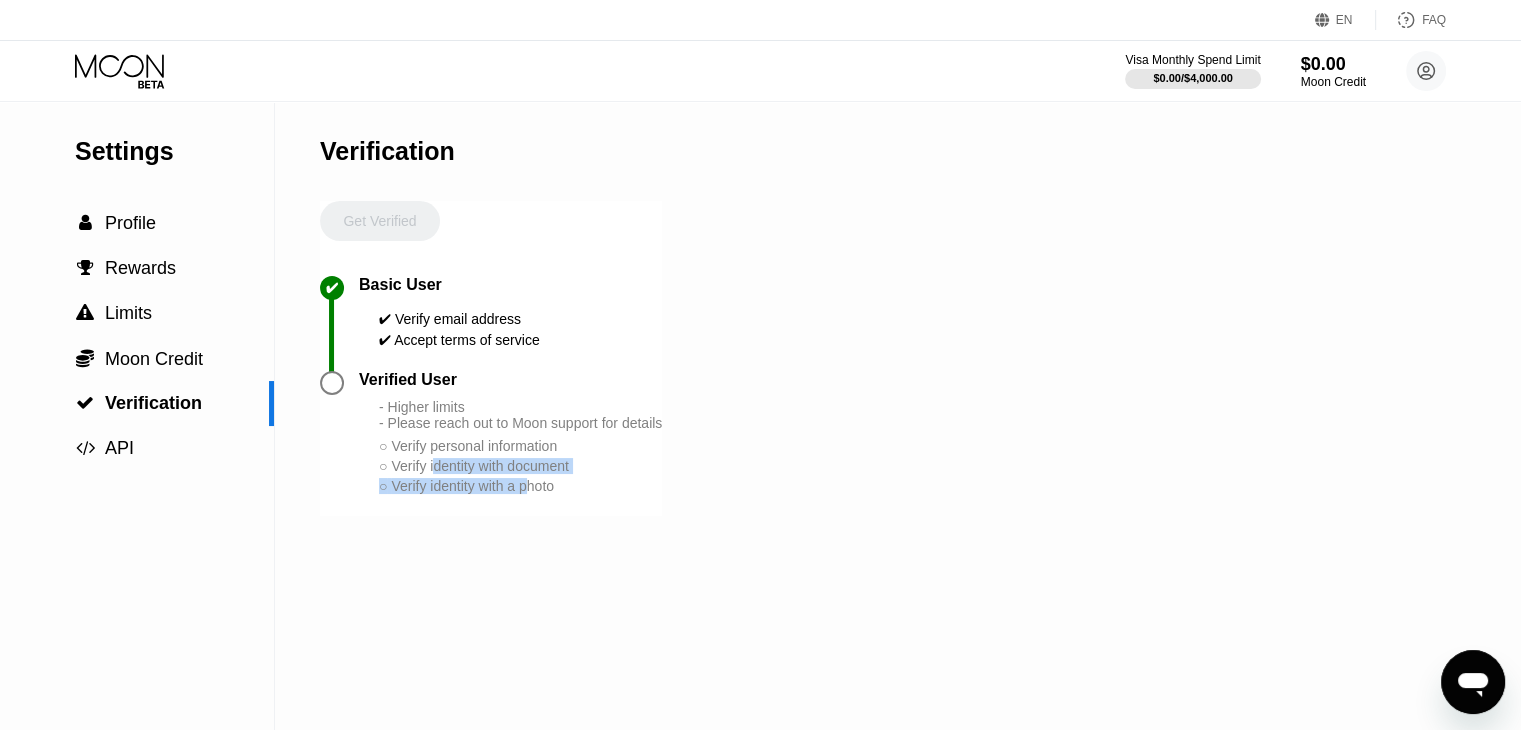 drag, startPoint x: 528, startPoint y: 511, endPoint x: 392, endPoint y: 495, distance: 136.93794 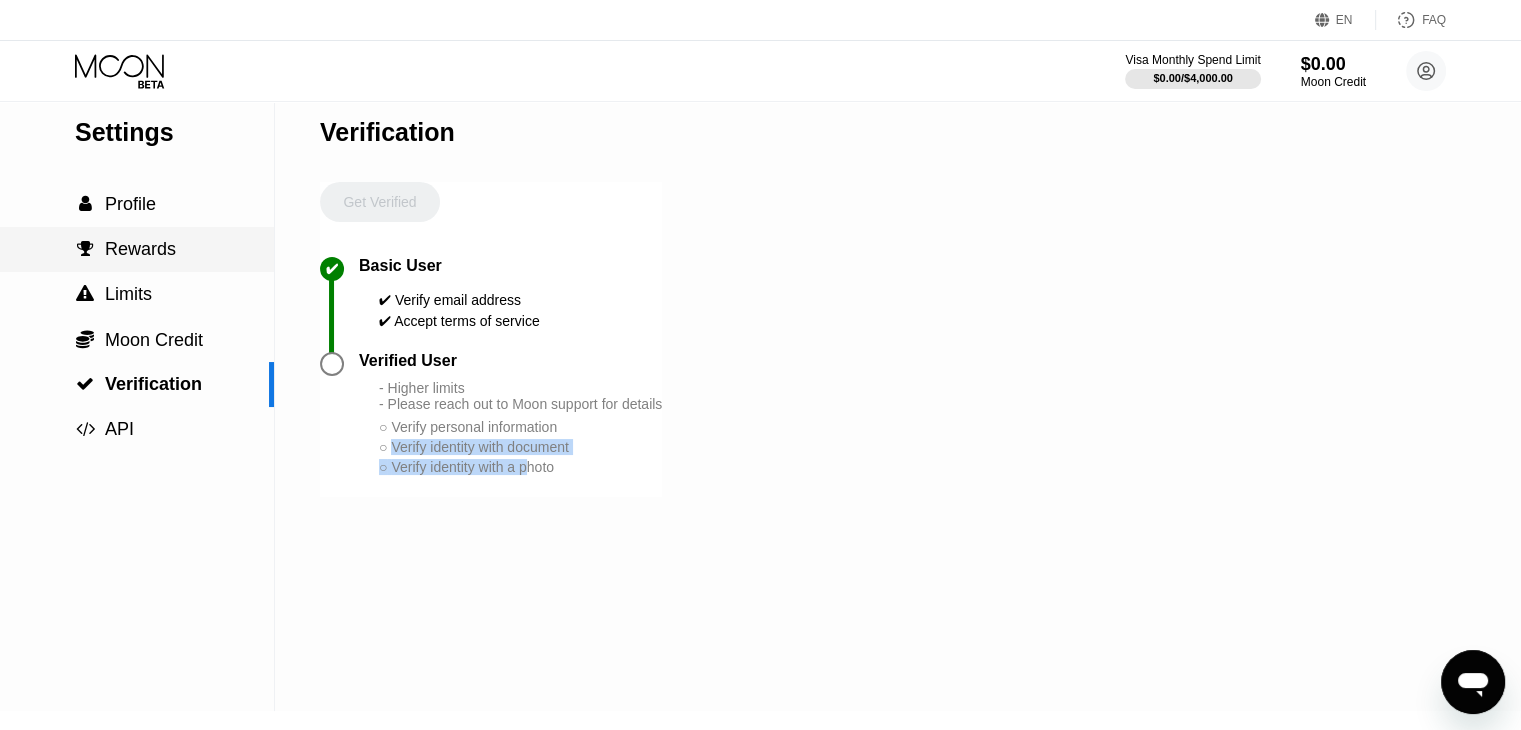 scroll, scrollTop: 0, scrollLeft: 0, axis: both 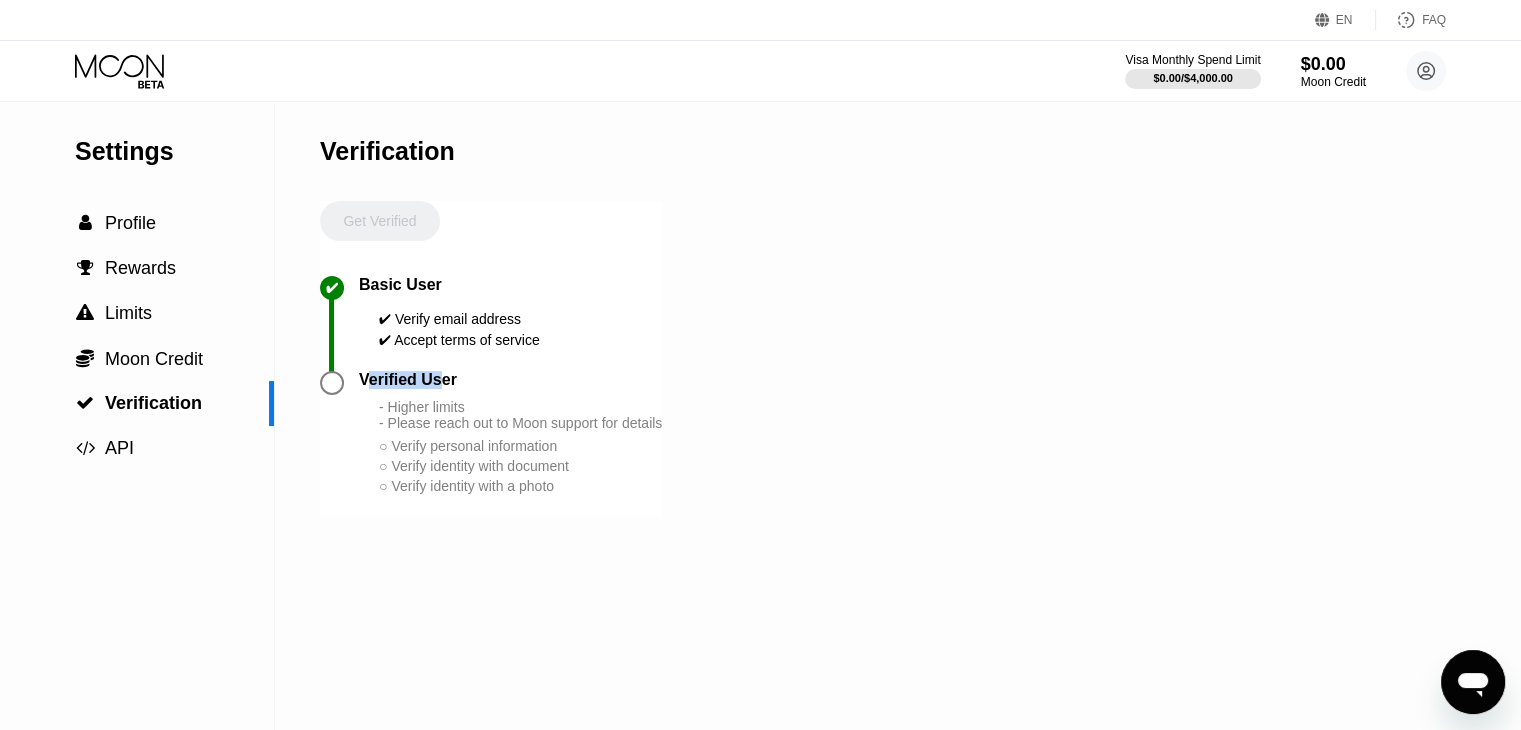 drag, startPoint x: 440, startPoint y: 394, endPoint x: 347, endPoint y: 393, distance: 93.00538 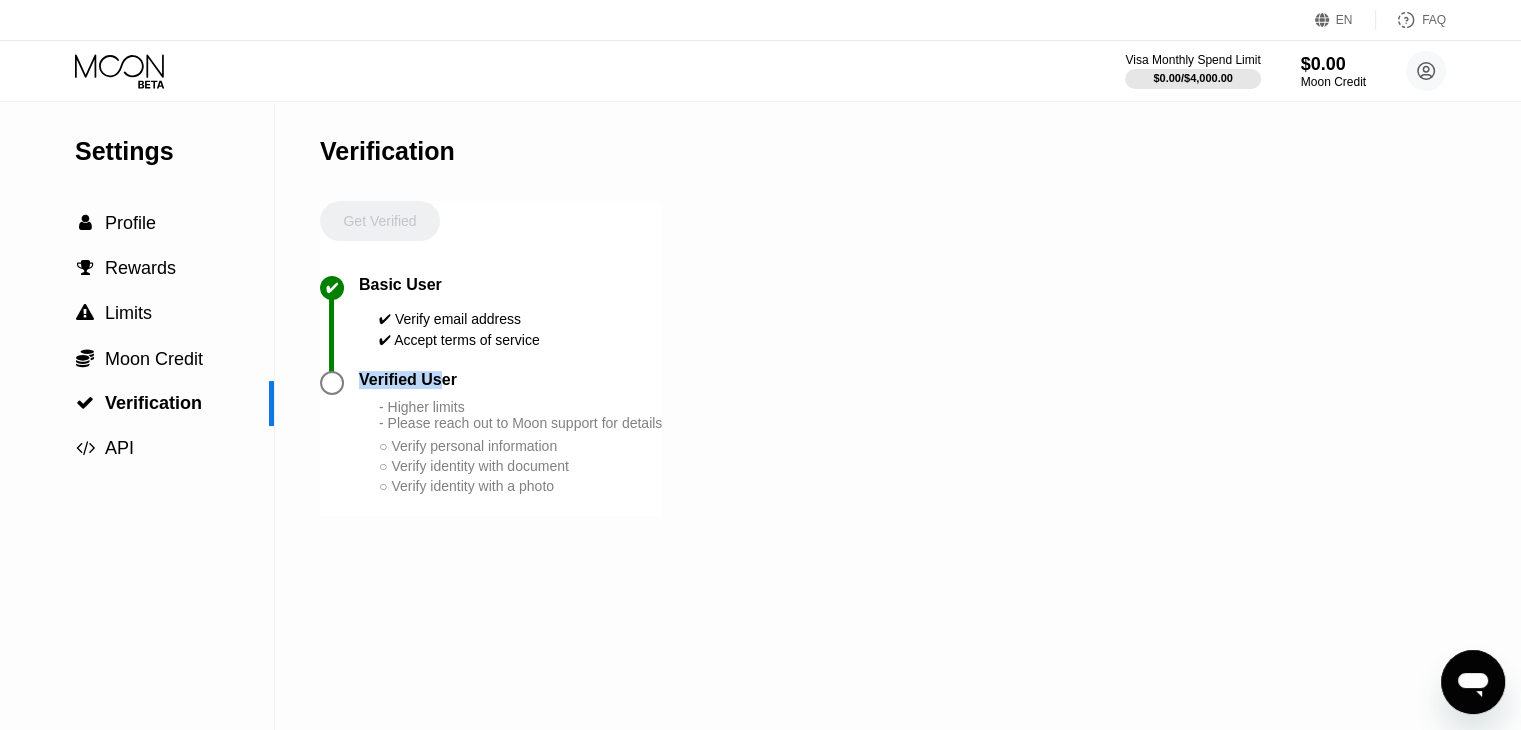 drag, startPoint x: 347, startPoint y: 393, endPoint x: 448, endPoint y: 364, distance: 105.080925 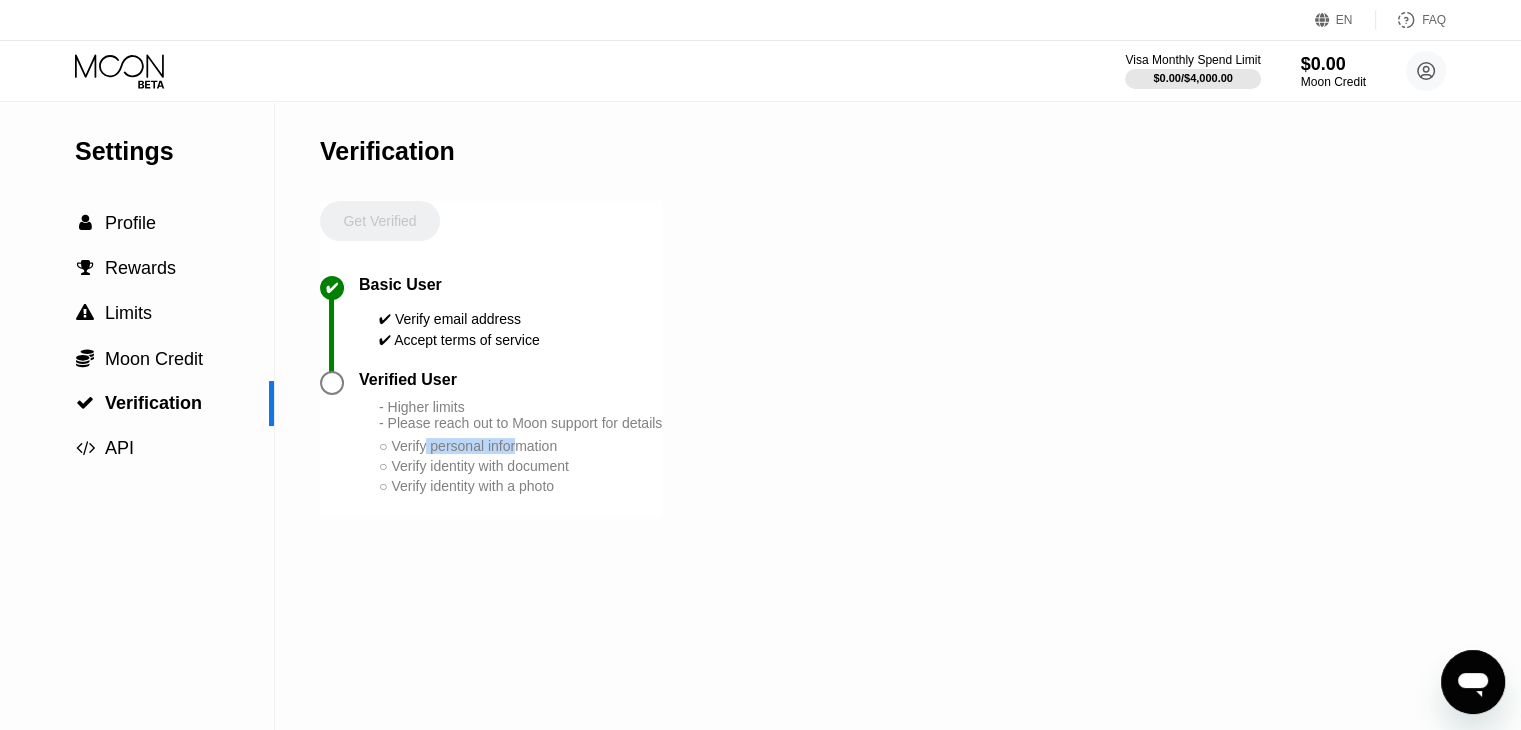 drag, startPoint x: 426, startPoint y: 466, endPoint x: 524, endPoint y: 465, distance: 98.005104 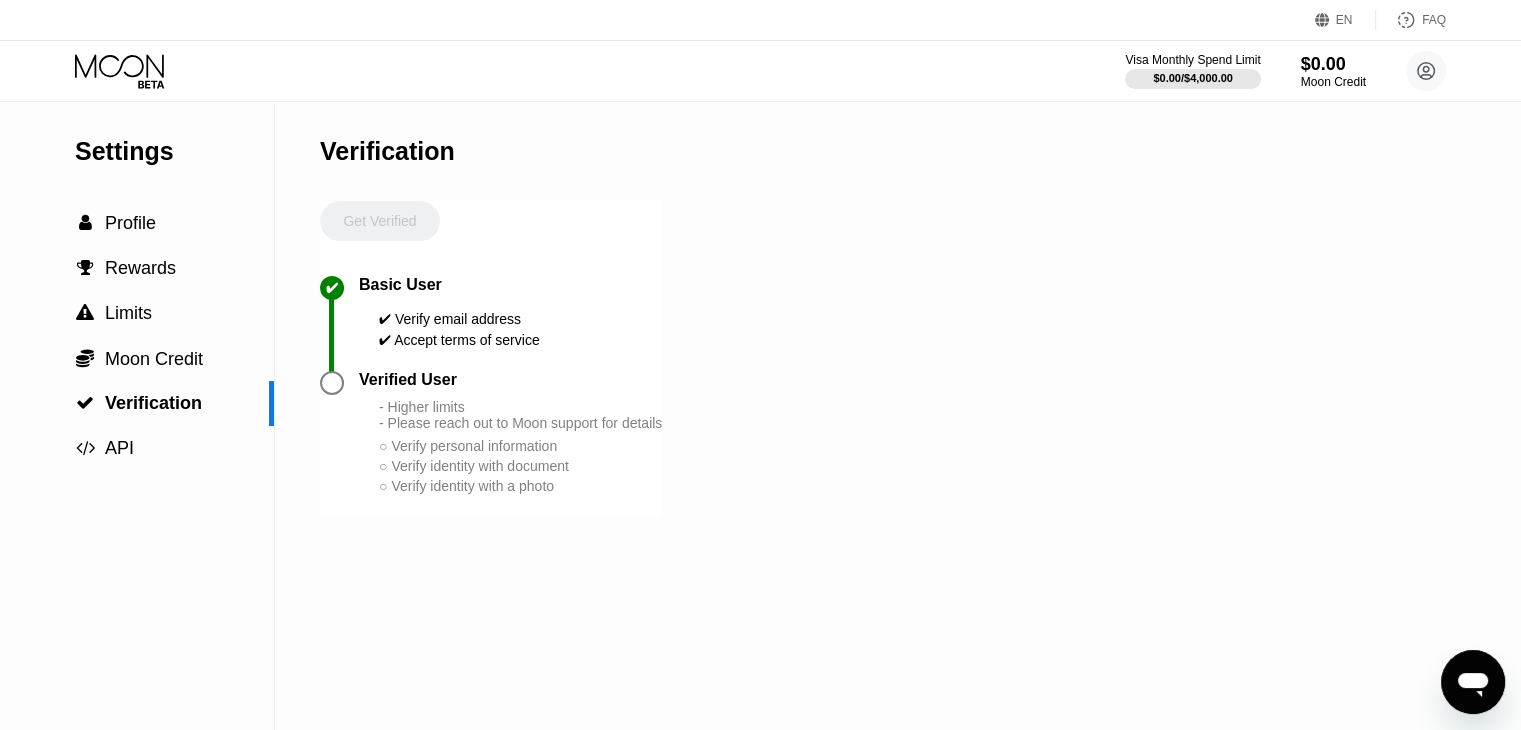 drag, startPoint x: 417, startPoint y: 421, endPoint x: 447, endPoint y: 421, distance: 30 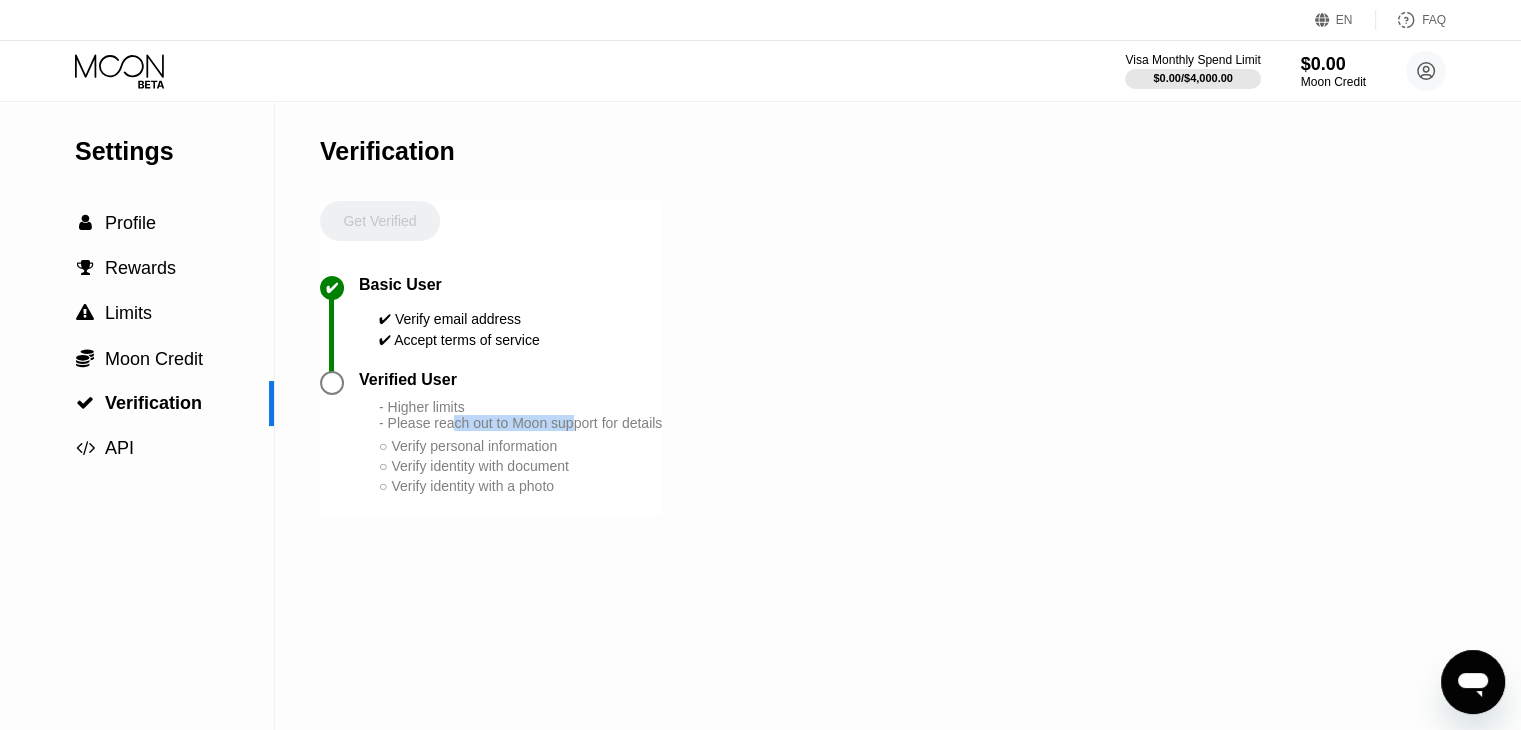 click on "- Higher limits
- Please reach out to Moon support for details" at bounding box center [520, 415] 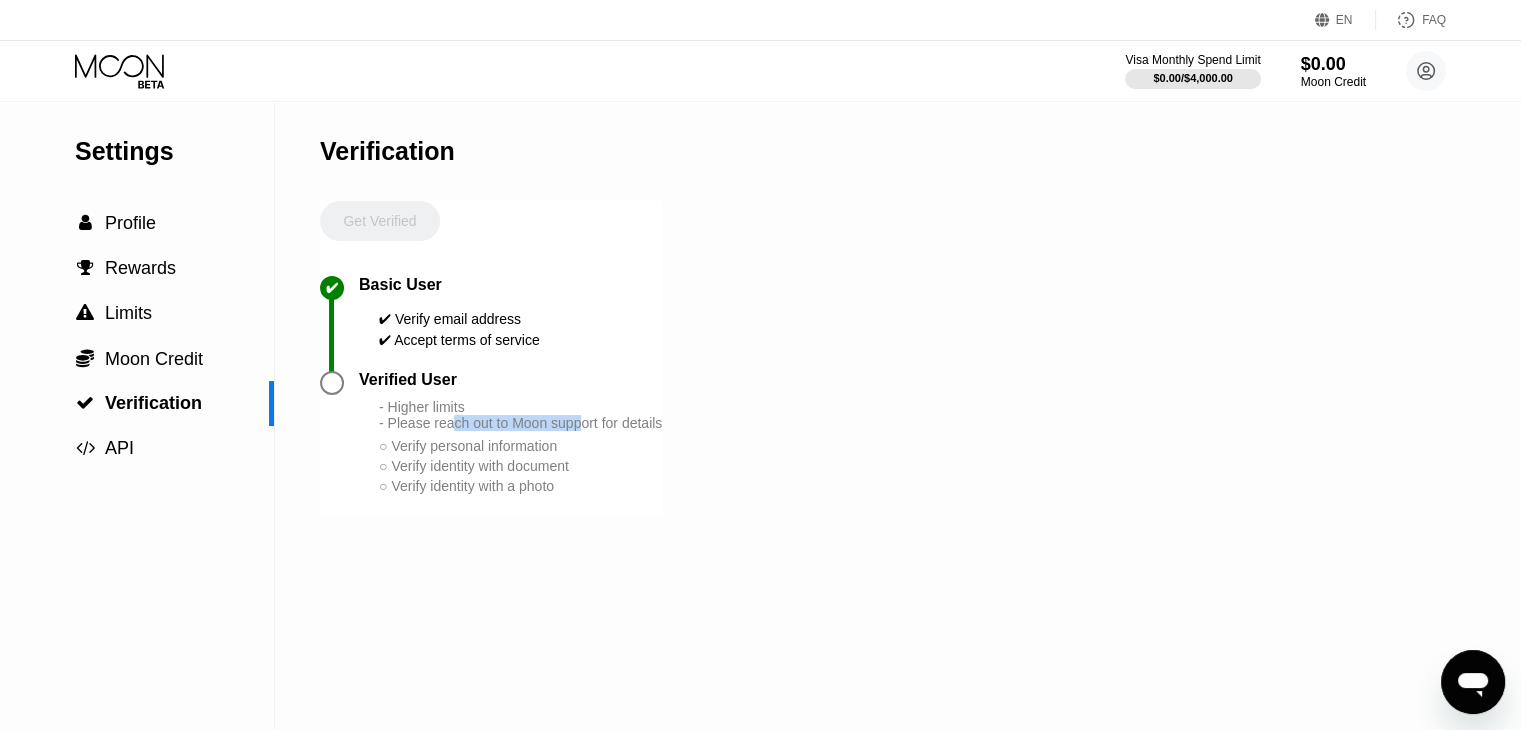 click on "- Higher limits
- Please reach out to Moon support for details" at bounding box center (520, 415) 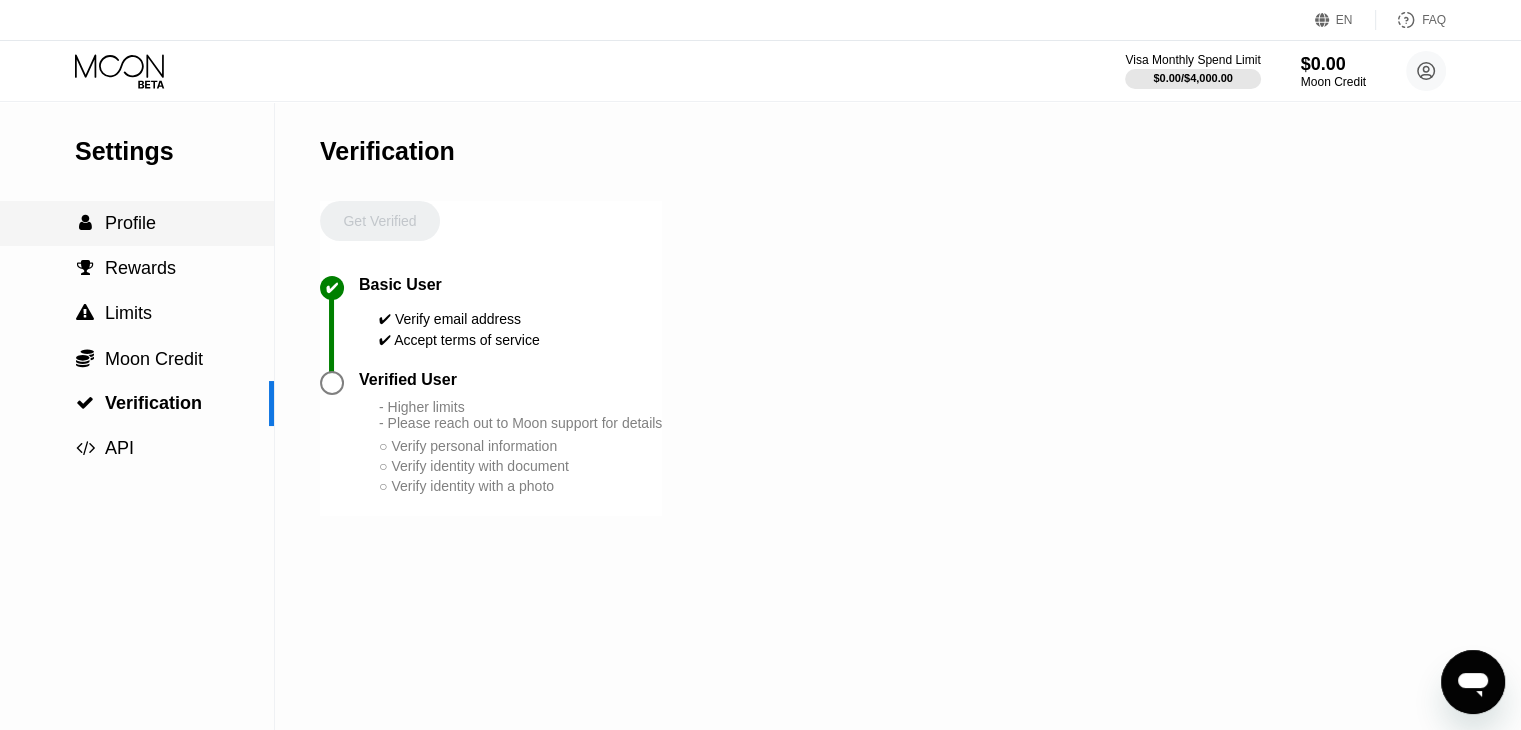 click on " Profile" at bounding box center [137, 223] 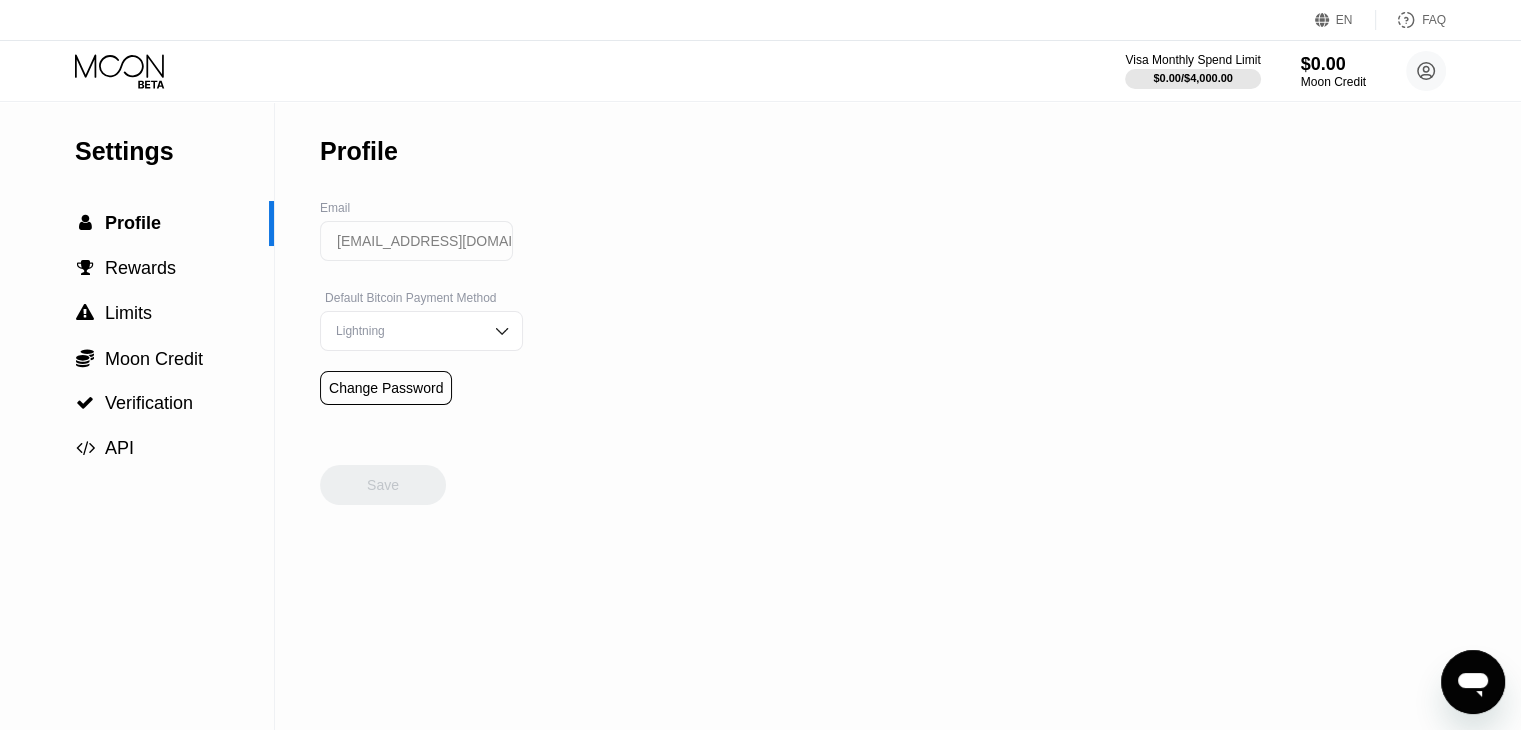click on "Profile" at bounding box center [359, 151] 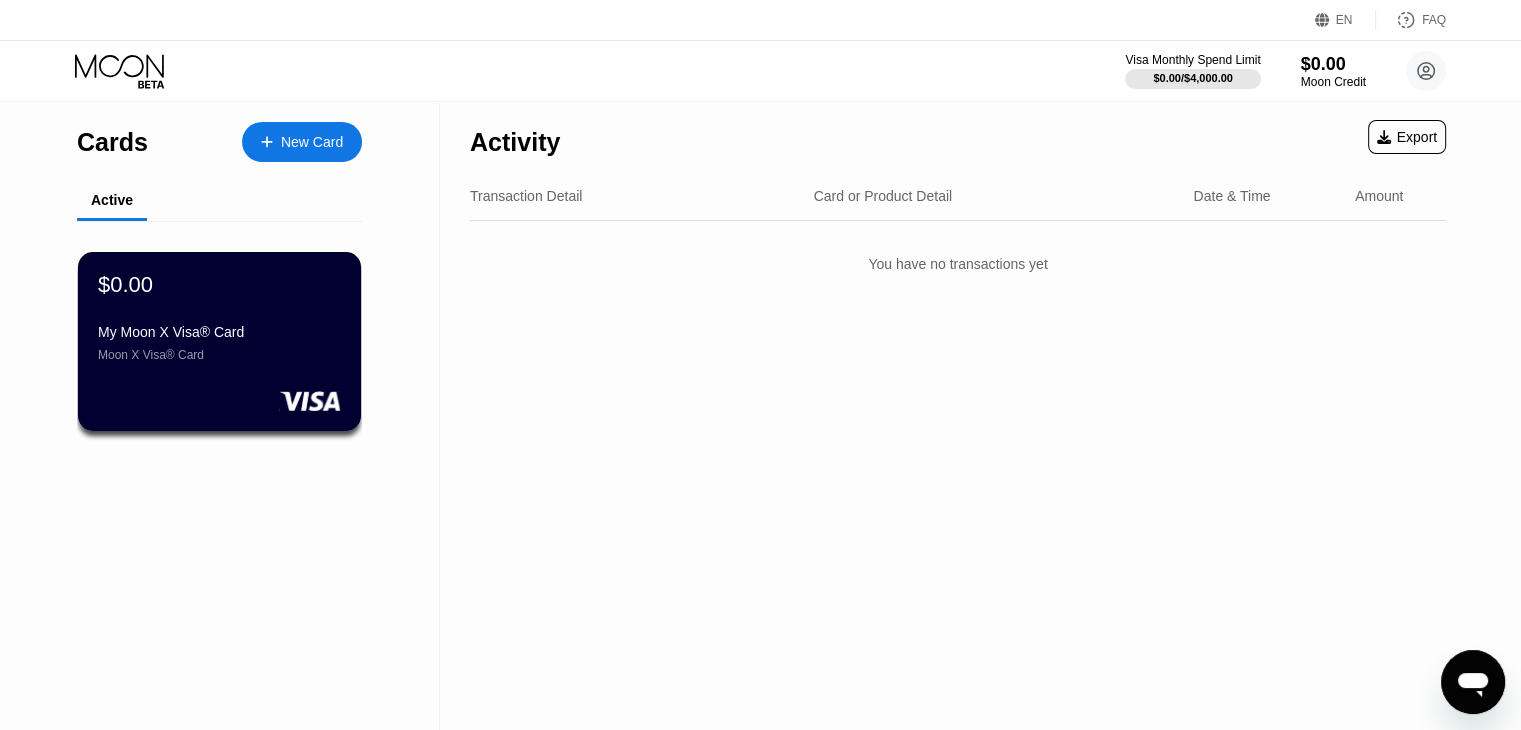 click on "$0.00 My Moon X Visa® Card Moon X Visa® Card" at bounding box center (219, 317) 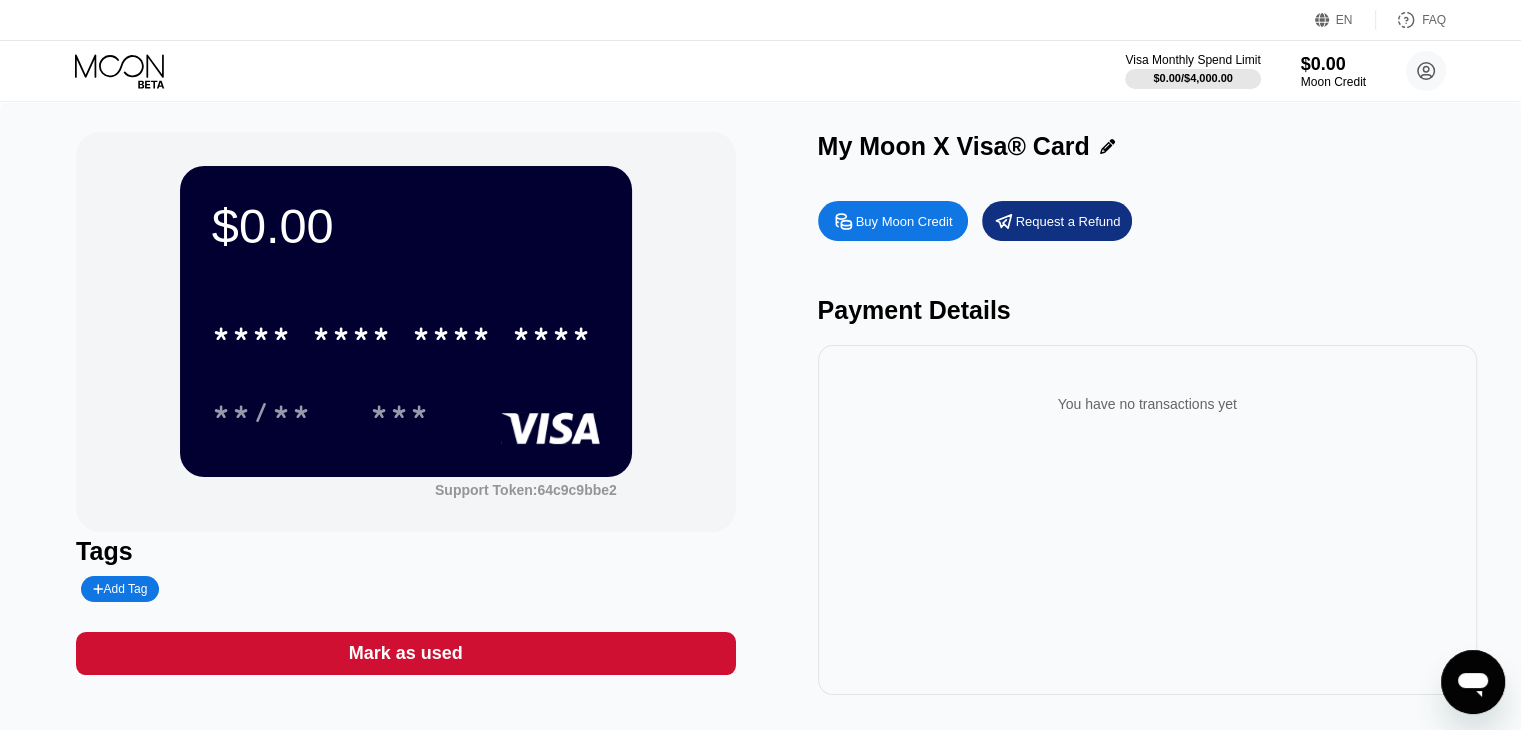 click on "You have no transactions yet" at bounding box center (1147, 404) 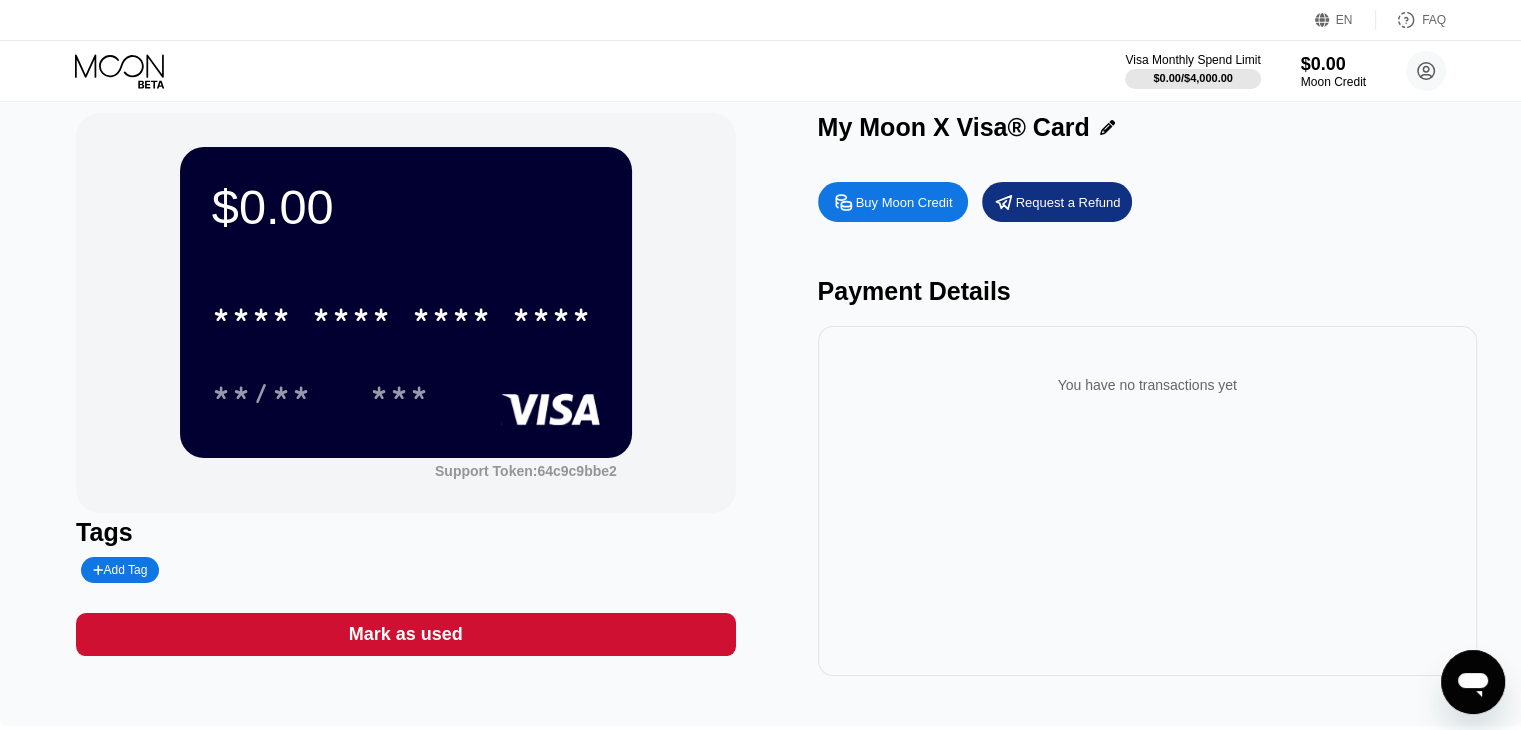 scroll, scrollTop: 0, scrollLeft: 0, axis: both 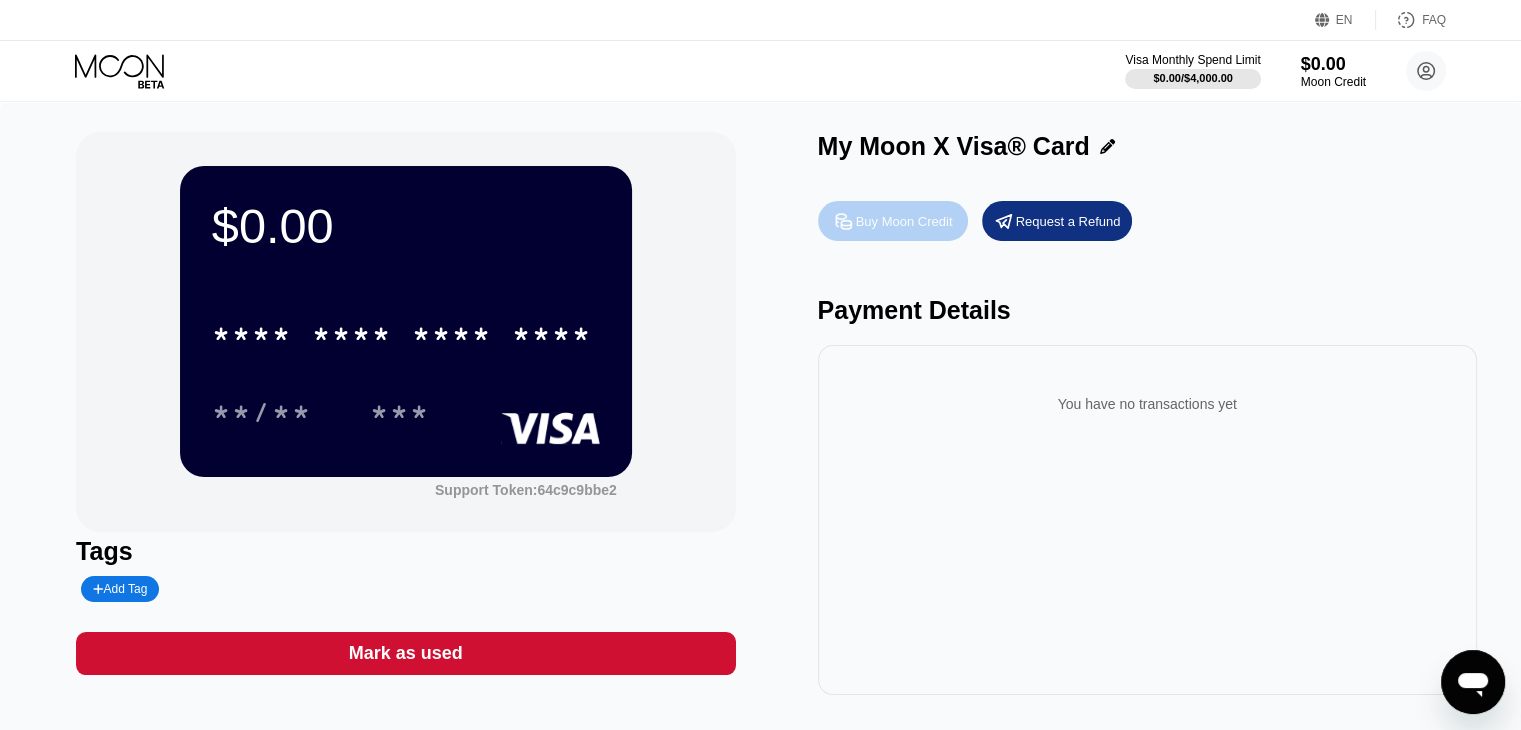 click on "Buy Moon Credit" at bounding box center [904, 221] 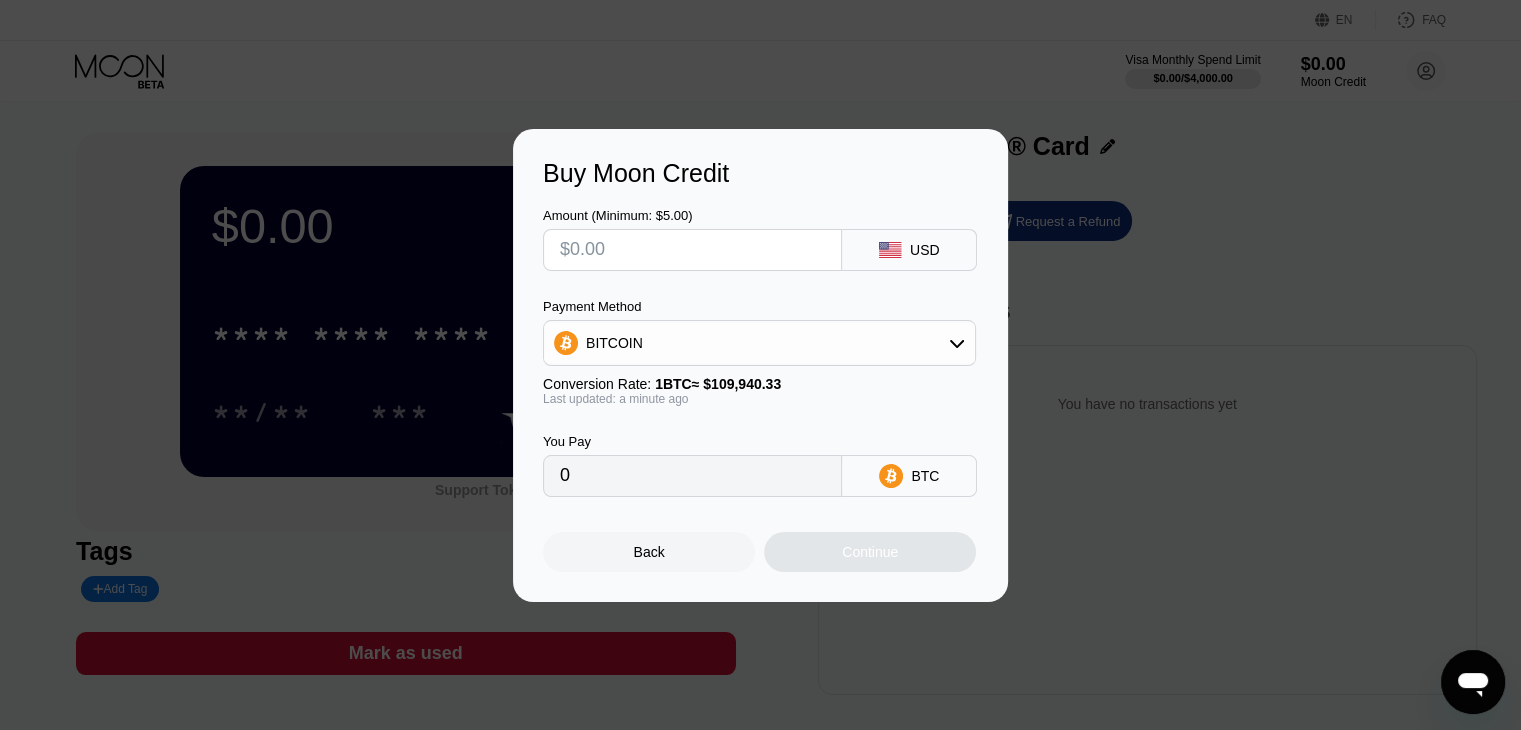 click on "USD" at bounding box center (909, 250) 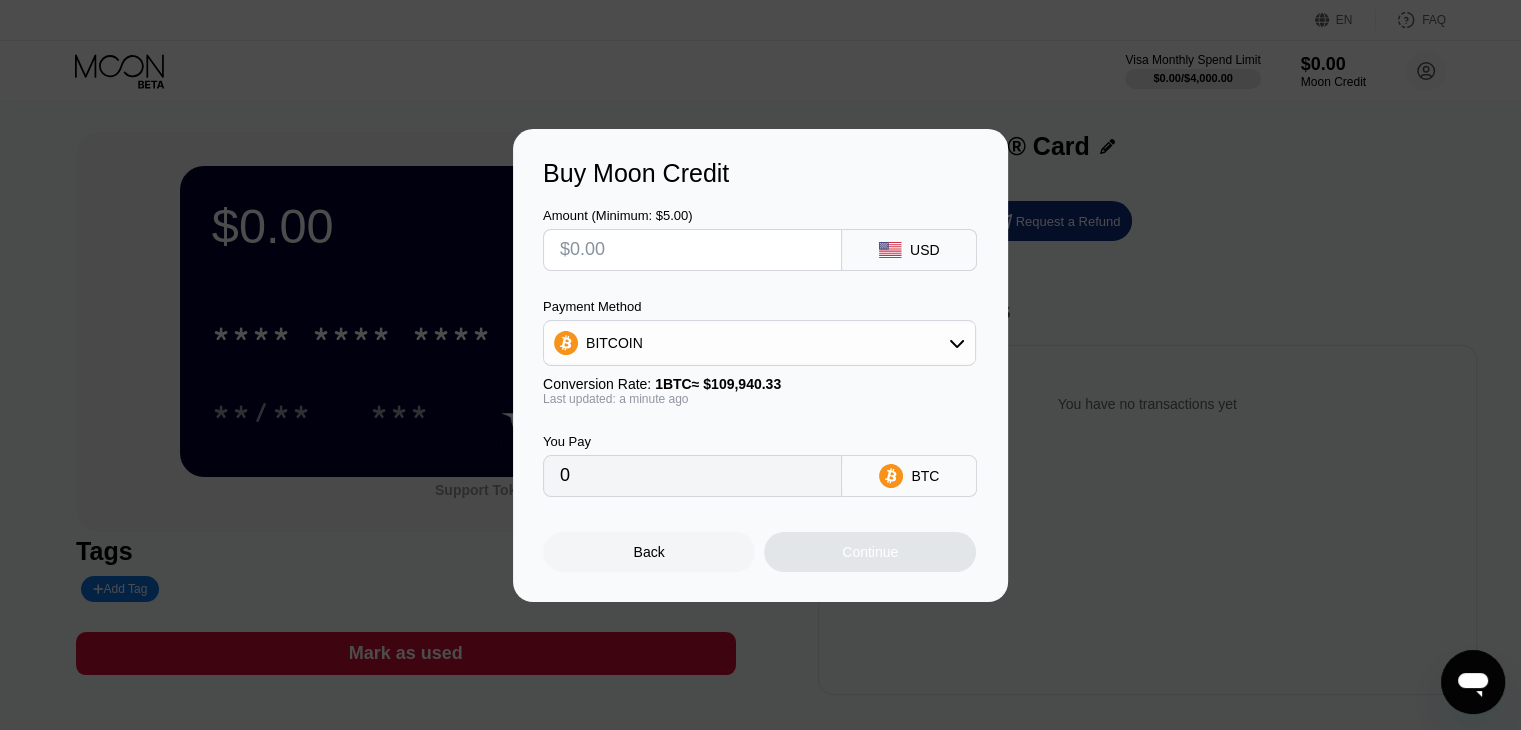 click at bounding box center [692, 250] 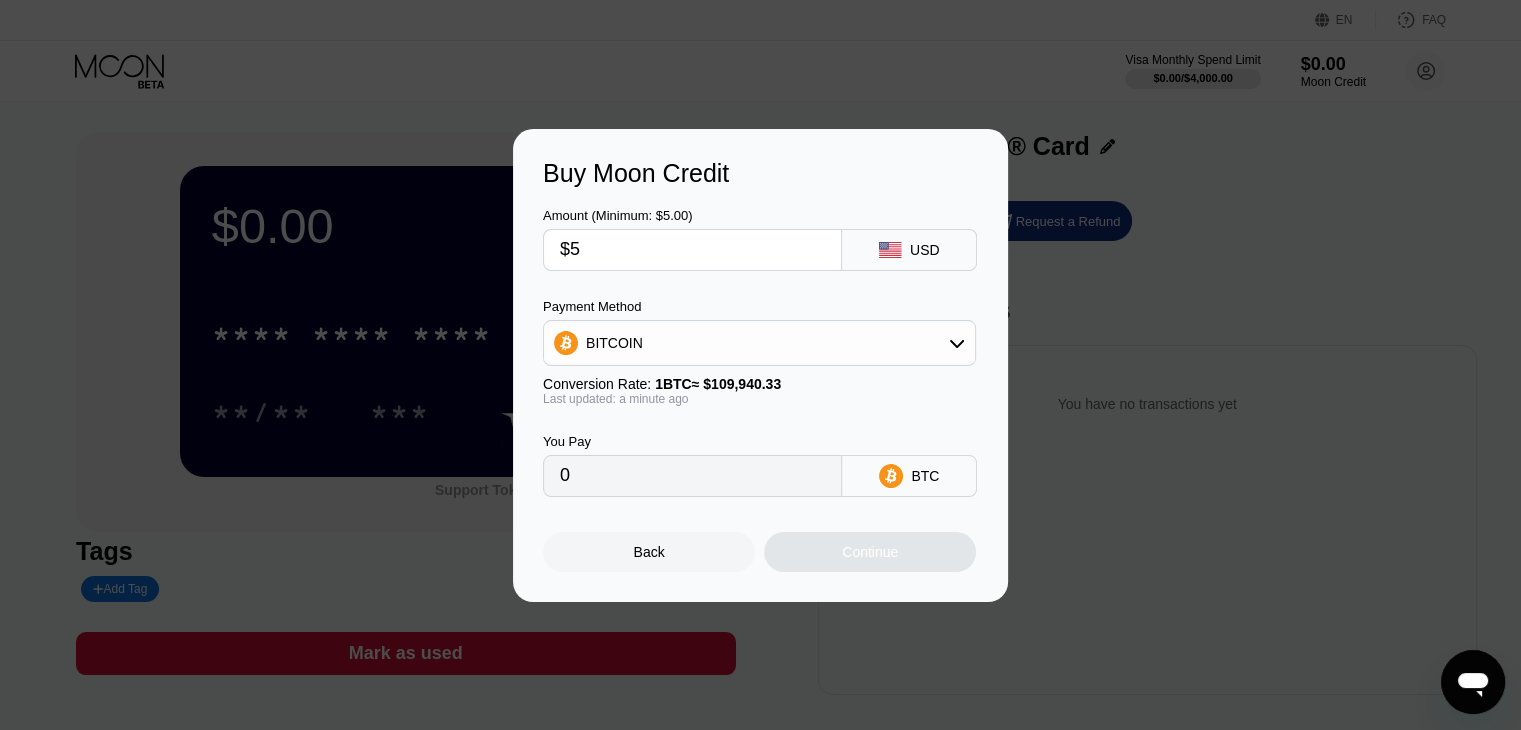 type on "0.00004548" 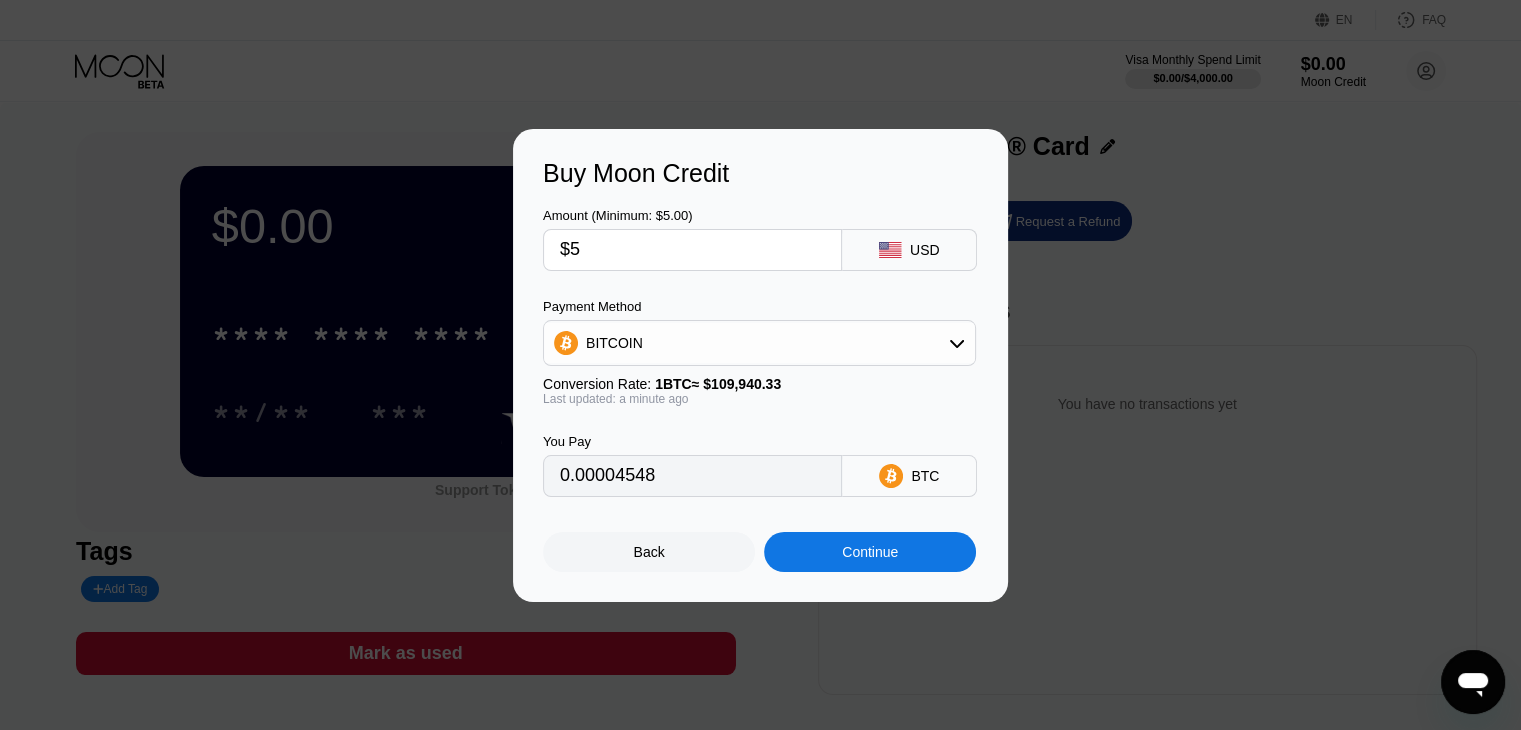 type on "$5" 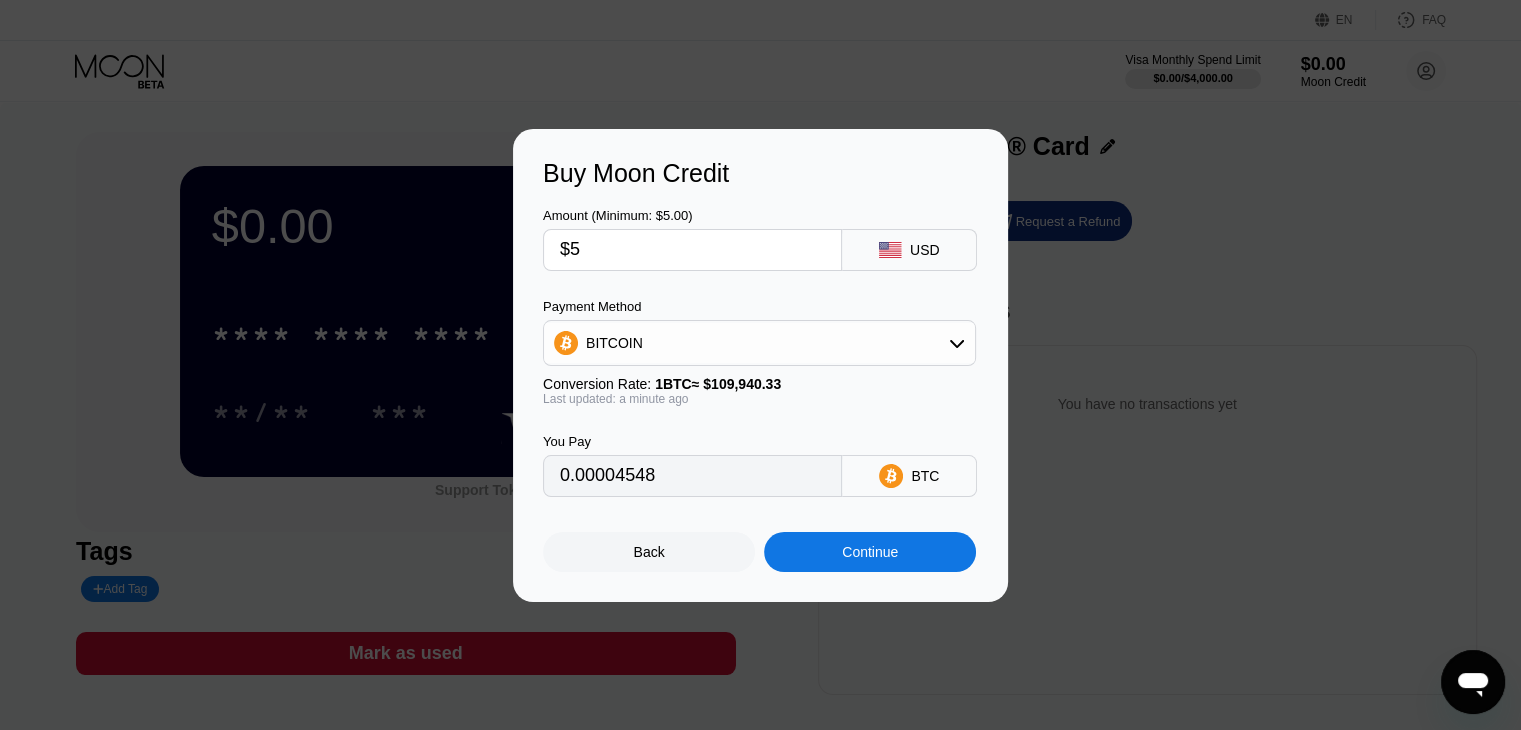 click on "BITCOIN" at bounding box center [759, 343] 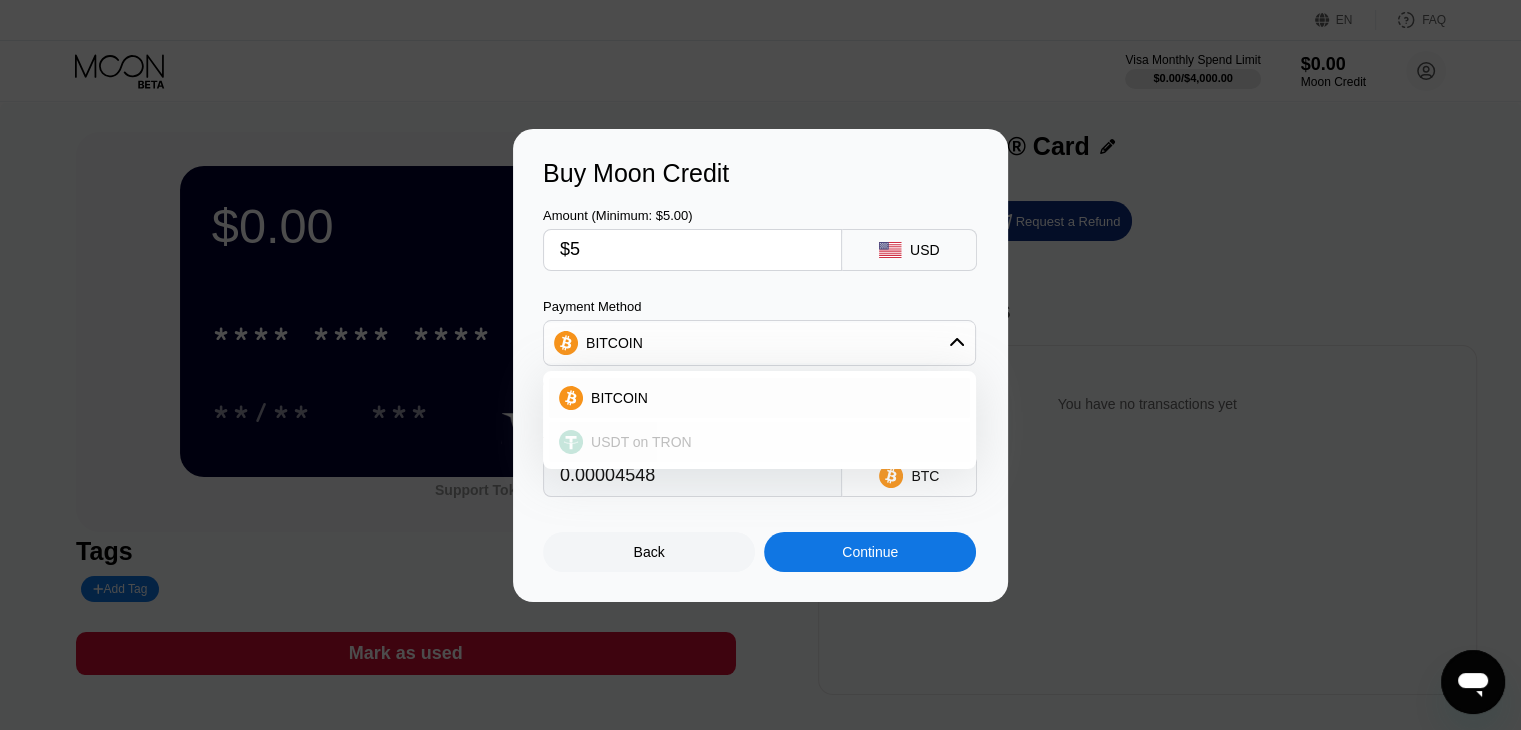 click on "USDT on TRON" at bounding box center [771, 442] 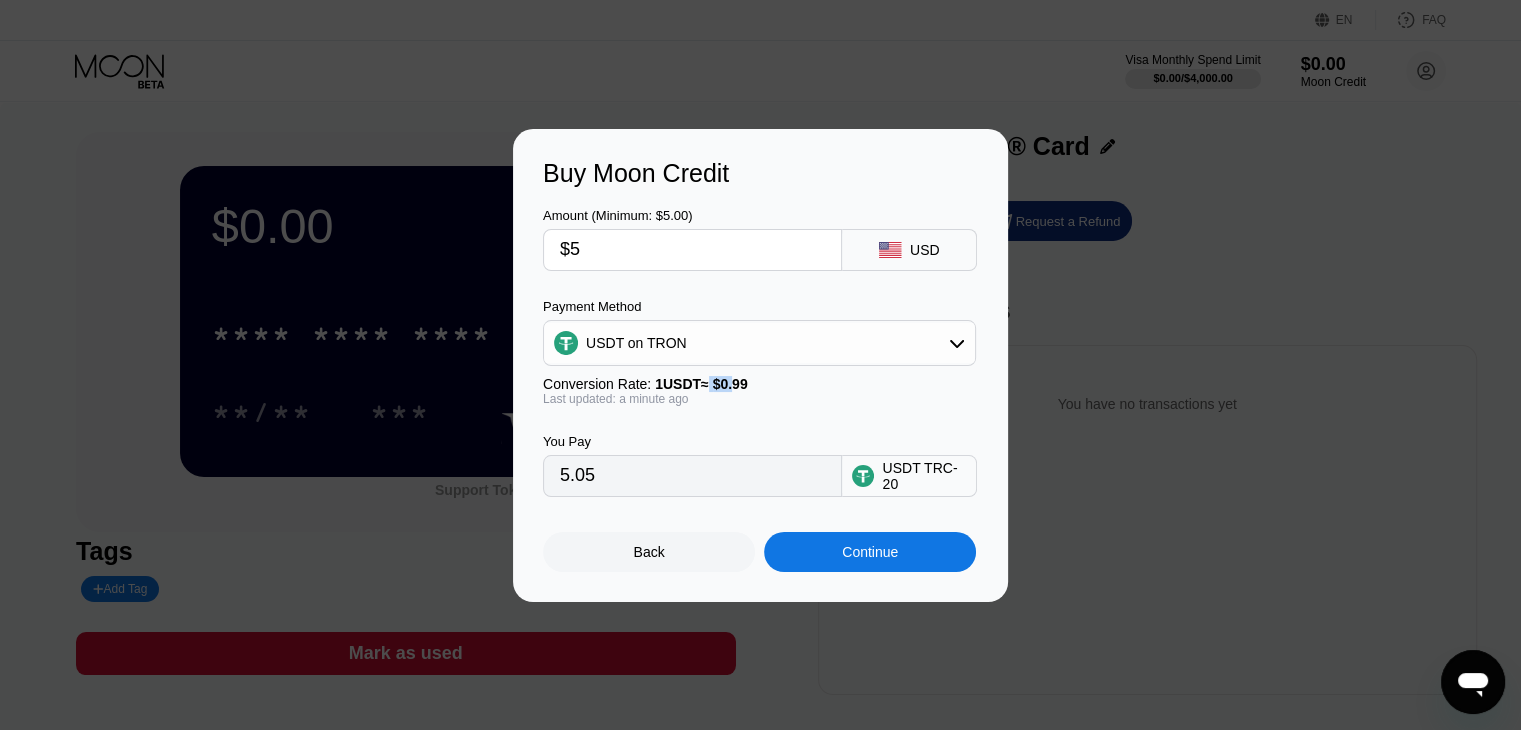 drag, startPoint x: 732, startPoint y: 389, endPoint x: 668, endPoint y: 378, distance: 64.93843 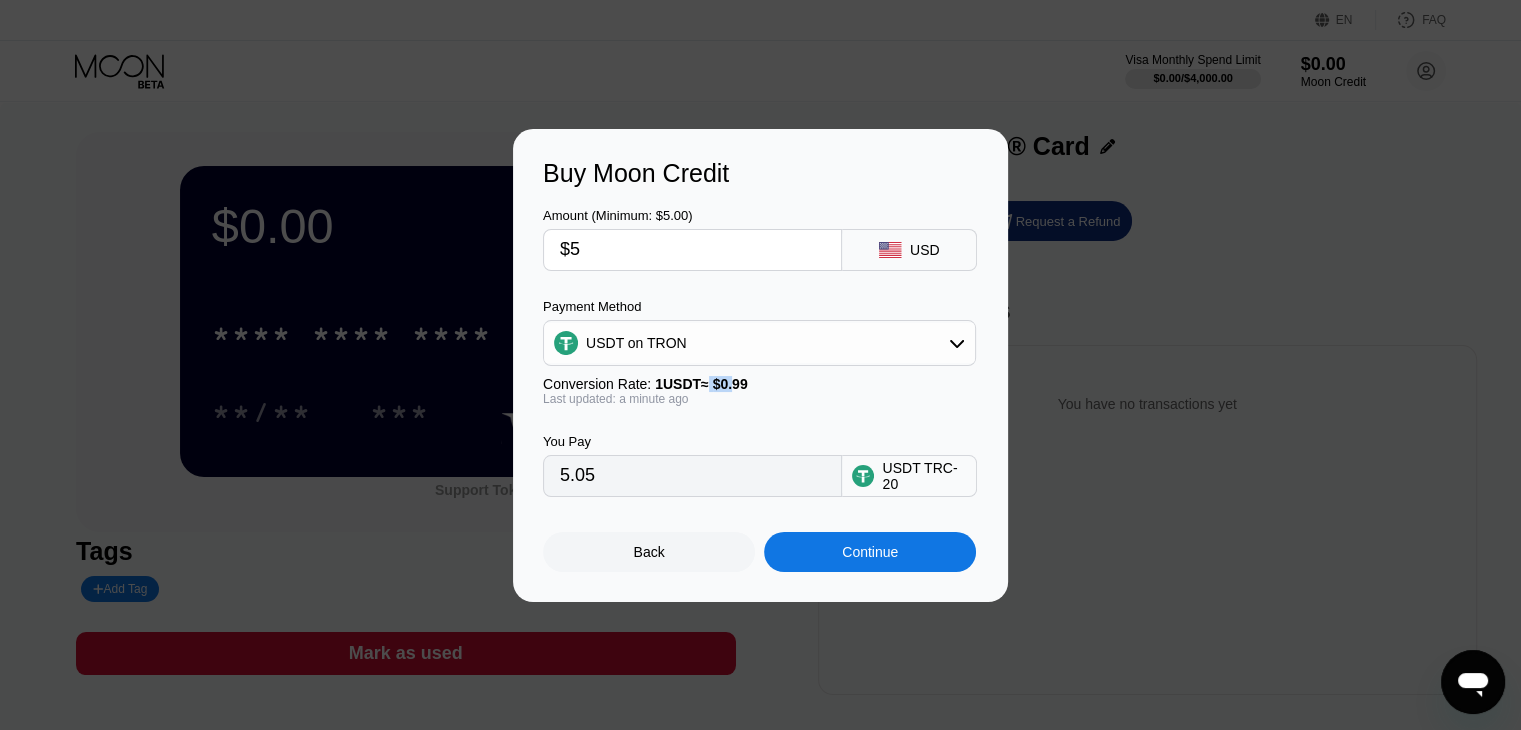 click on "1  USDT  ≈   $0.99" at bounding box center (701, 384) 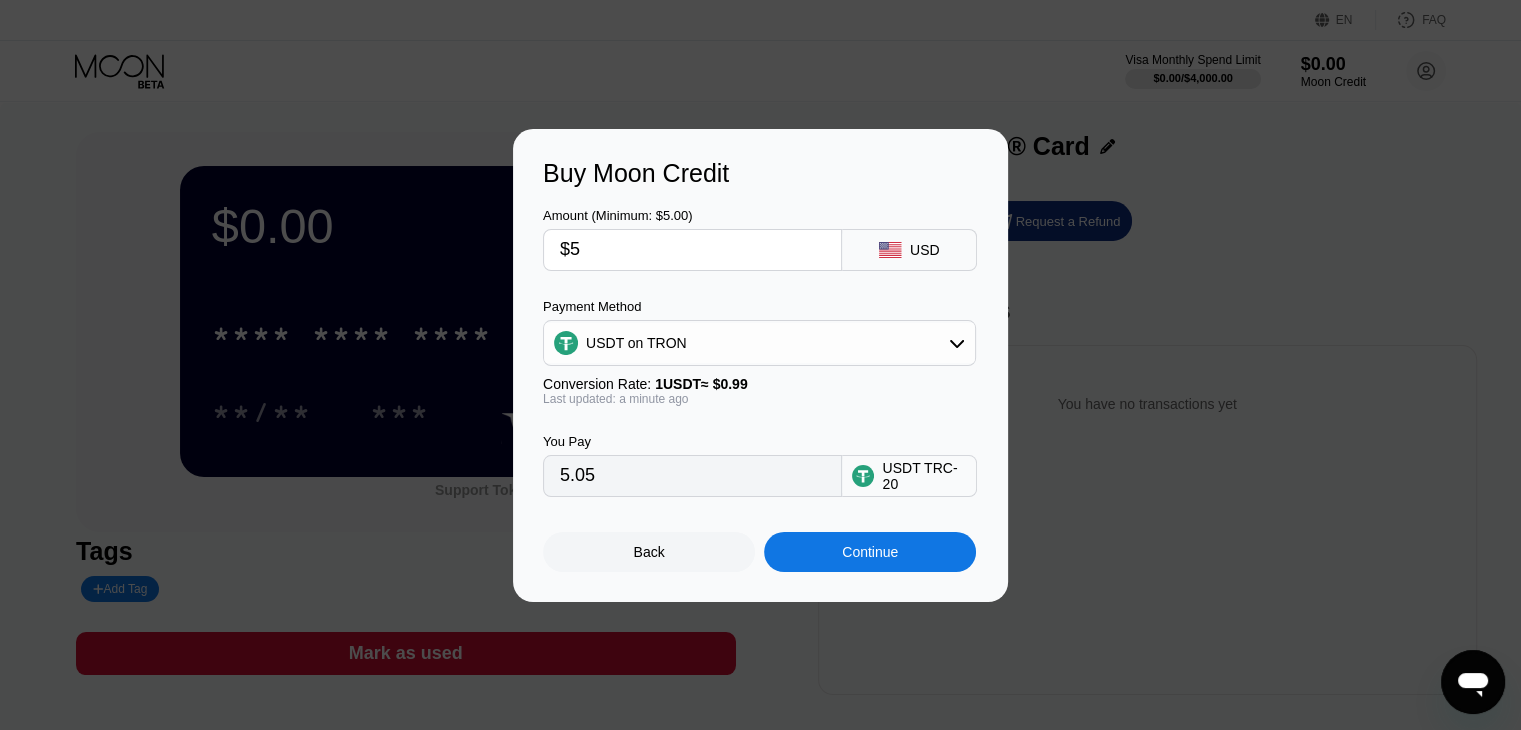 click on "1  USDT  ≈   $0.99" at bounding box center [701, 384] 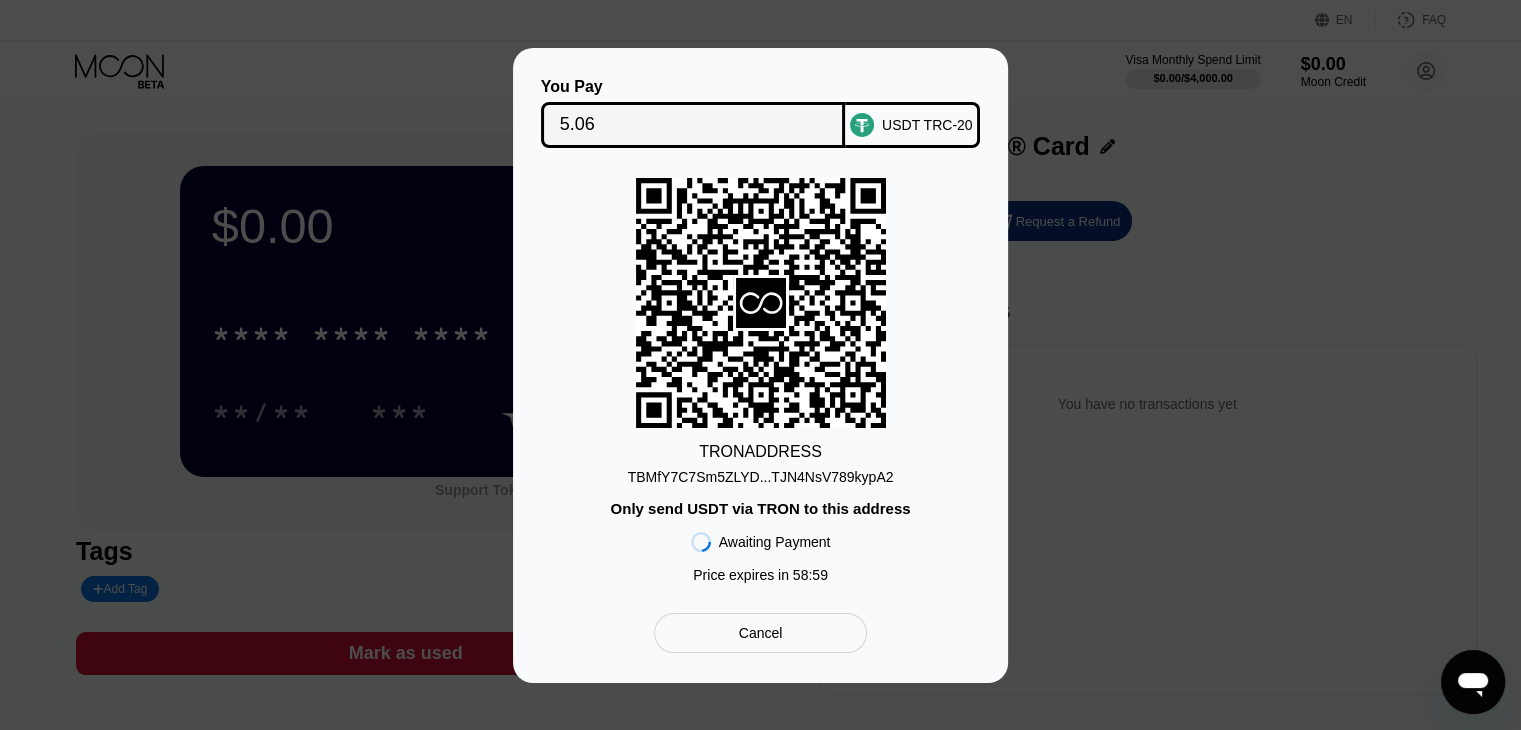 click on "TBMfY7C7Sm5ZLYD...TJN4NsV789kypA2" at bounding box center [761, 477] 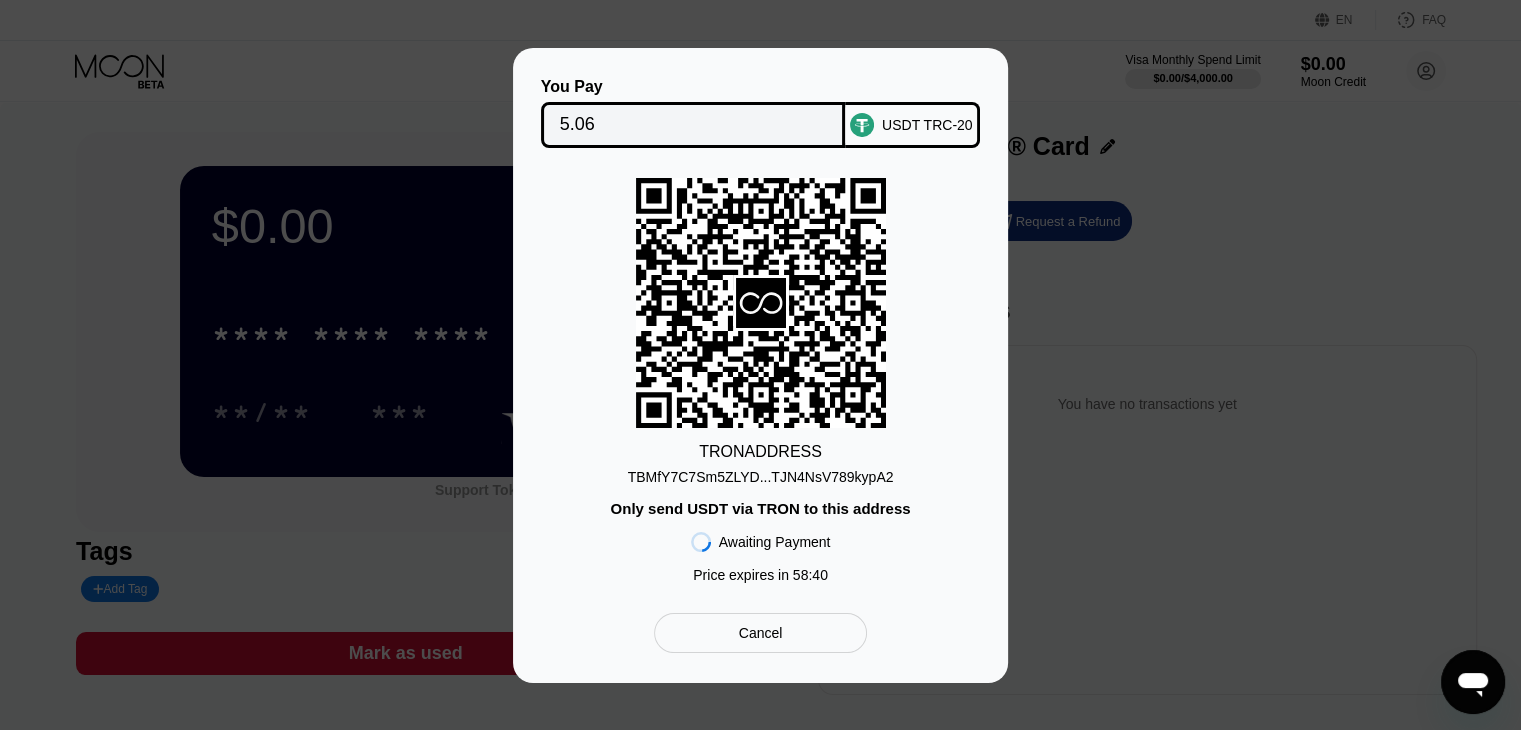 click on "5.06" at bounding box center [693, 125] 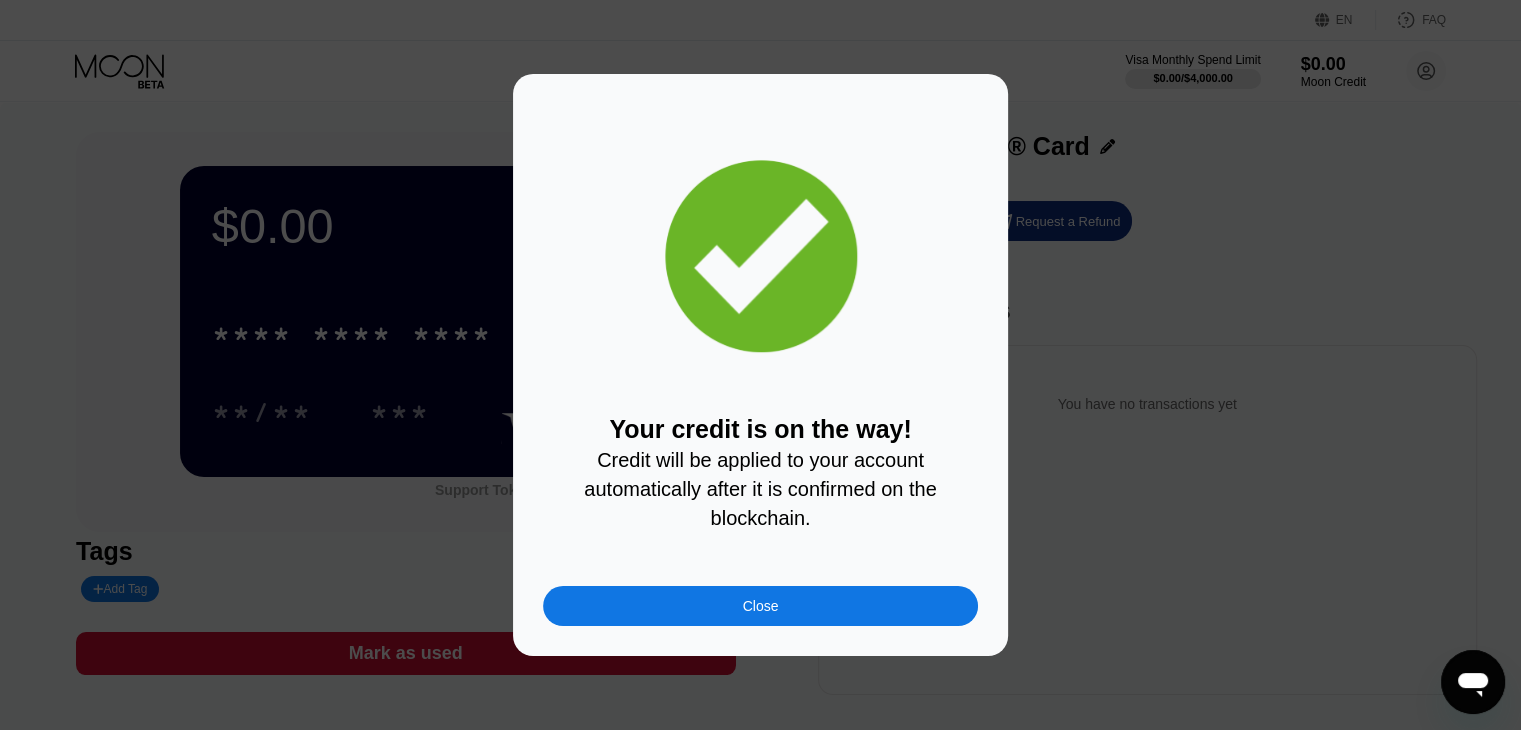 click on "Close" at bounding box center [760, 606] 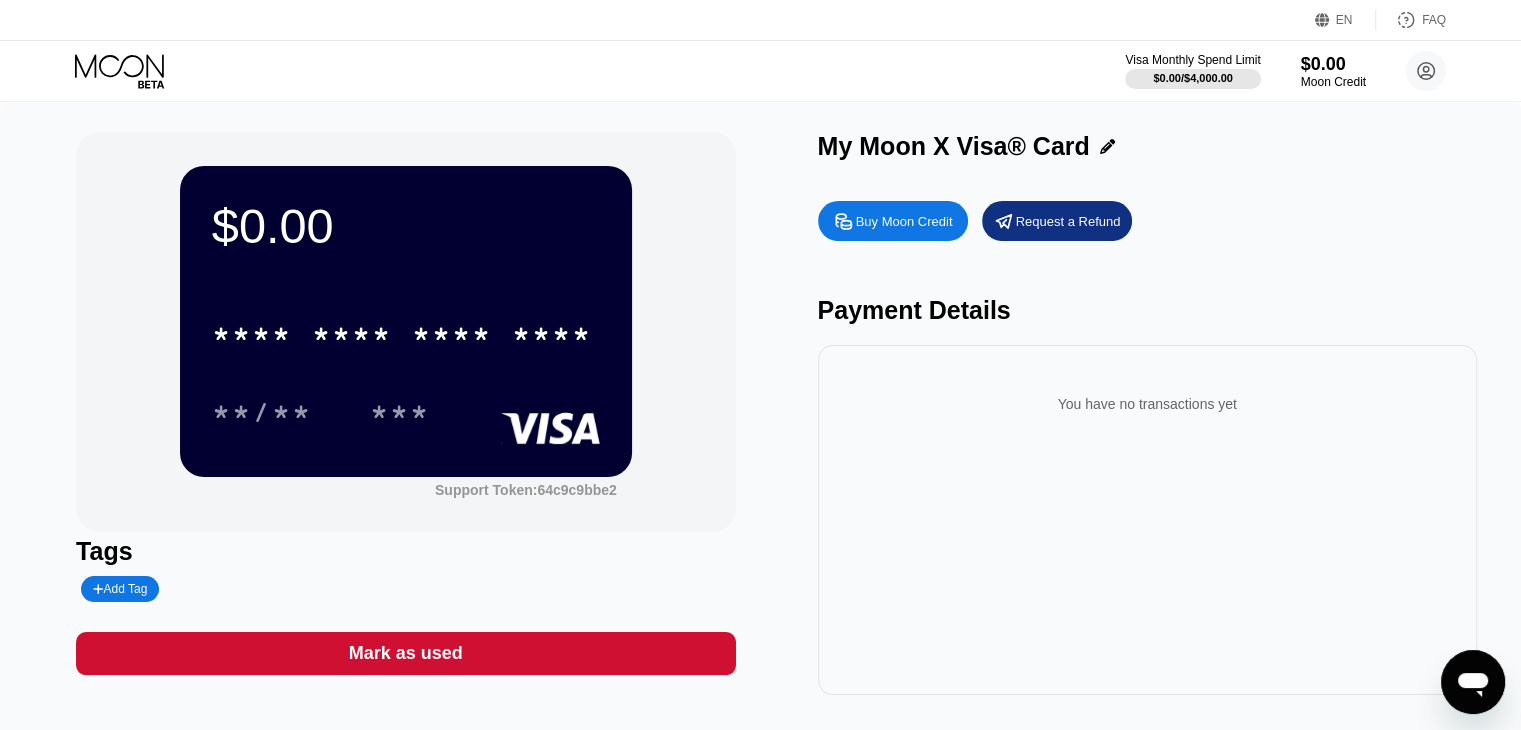 click on "Payment Details" at bounding box center (1147, 310) 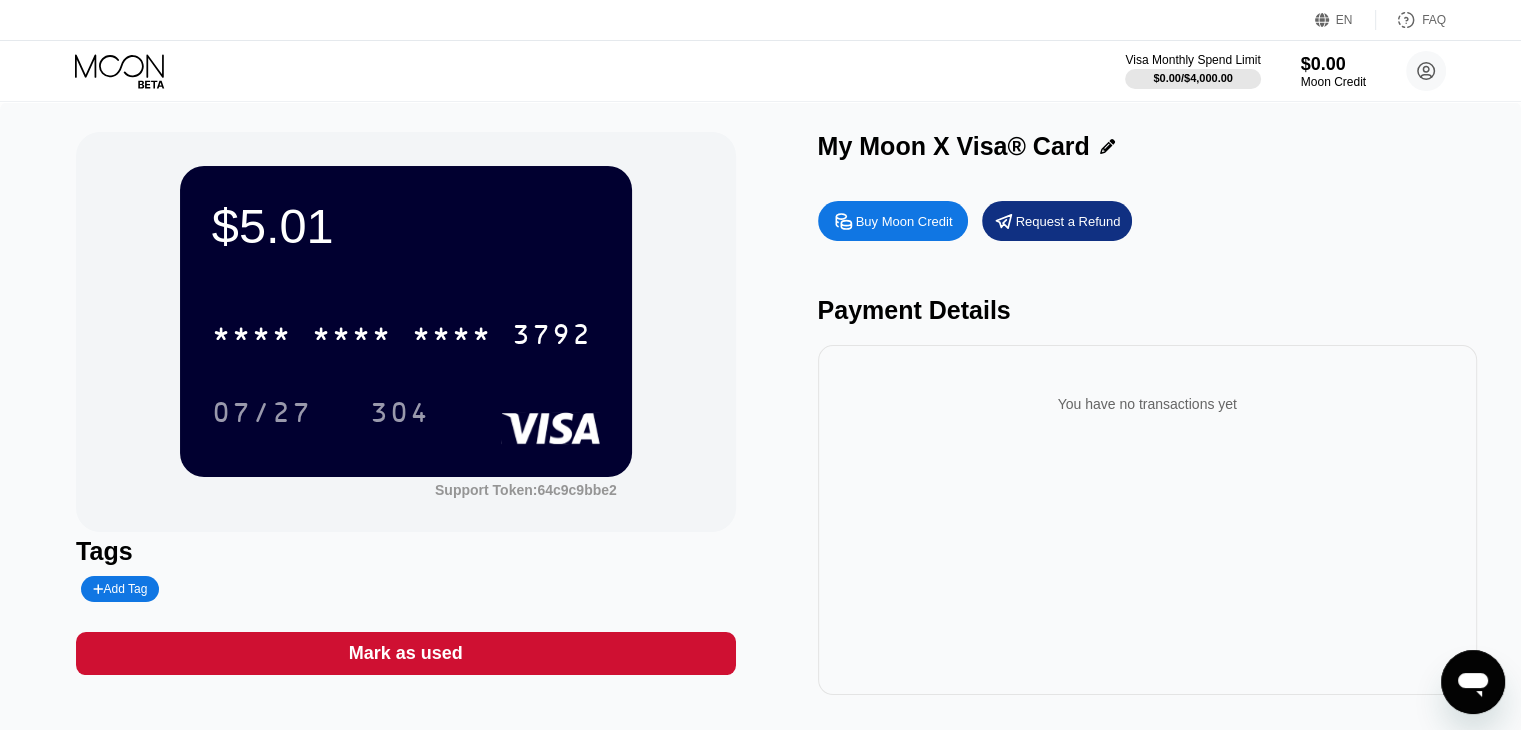 click on "$5.01 * * * * * * * * * * * * 3792 07/27 304 Support Token:  64c9c9bbe2 Tags  Add Tag Mark as used My Moon X Visa® Card Buy Moon Credit Request a Refund Payment Details You have no transactions yet" at bounding box center [760, 423] 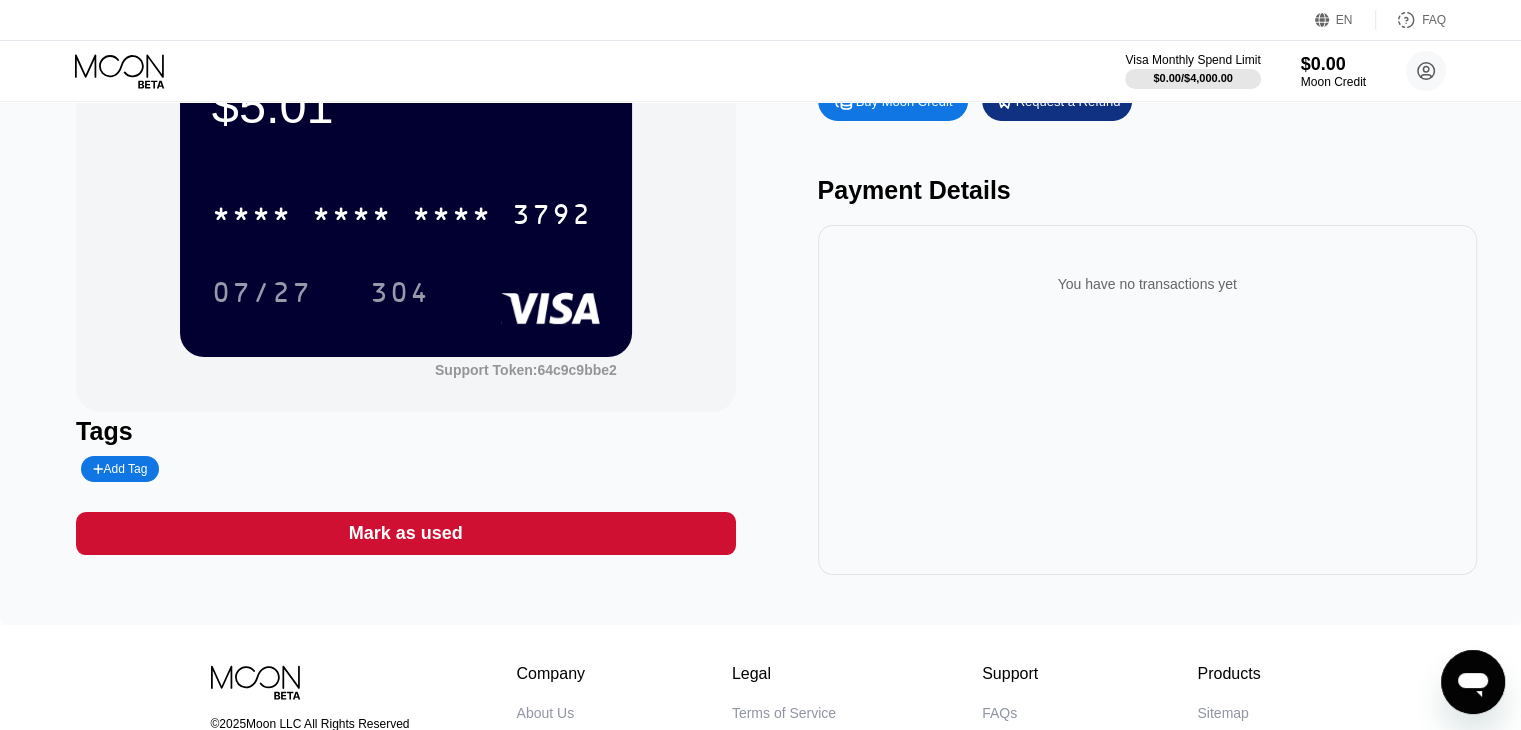 scroll, scrollTop: 0, scrollLeft: 0, axis: both 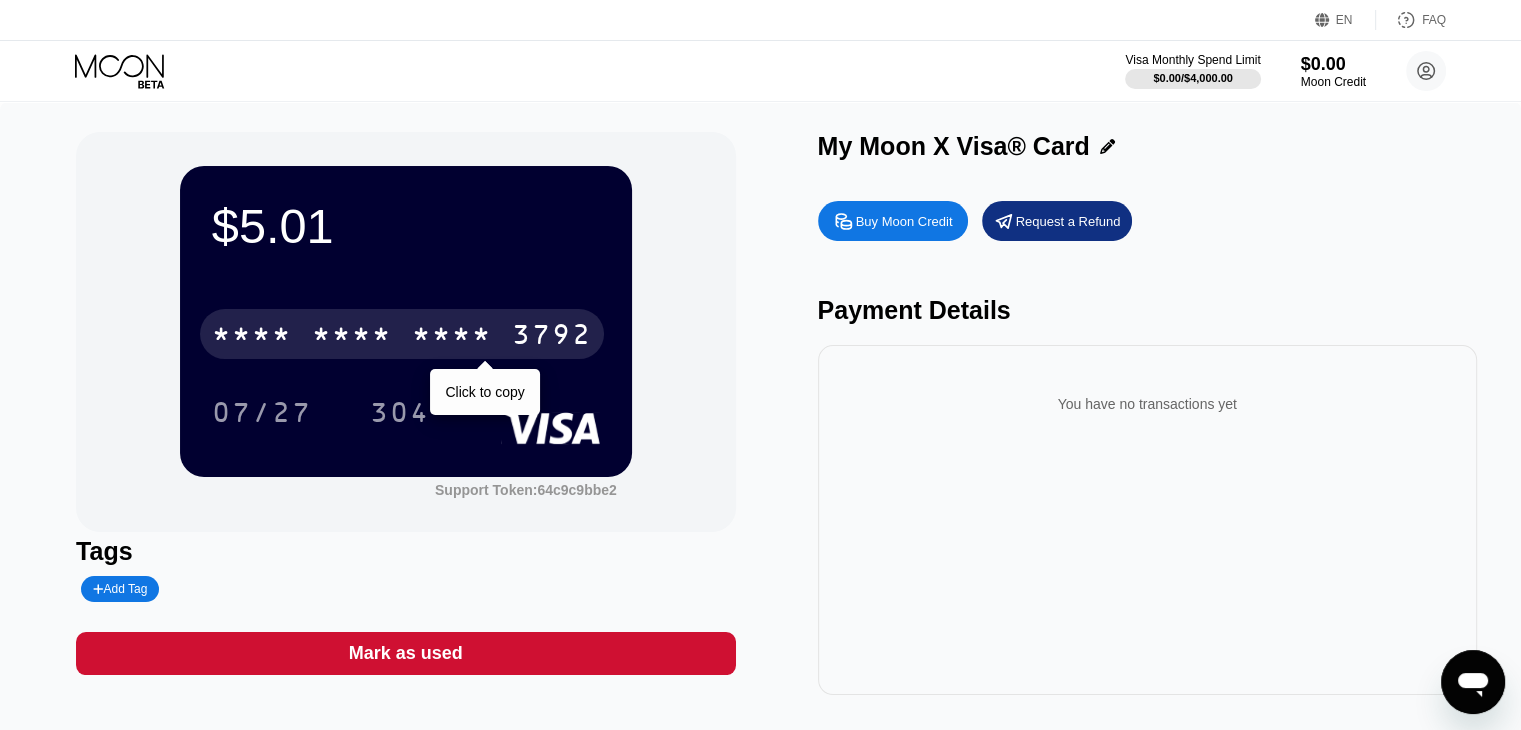 click on "* * * *" at bounding box center [452, 337] 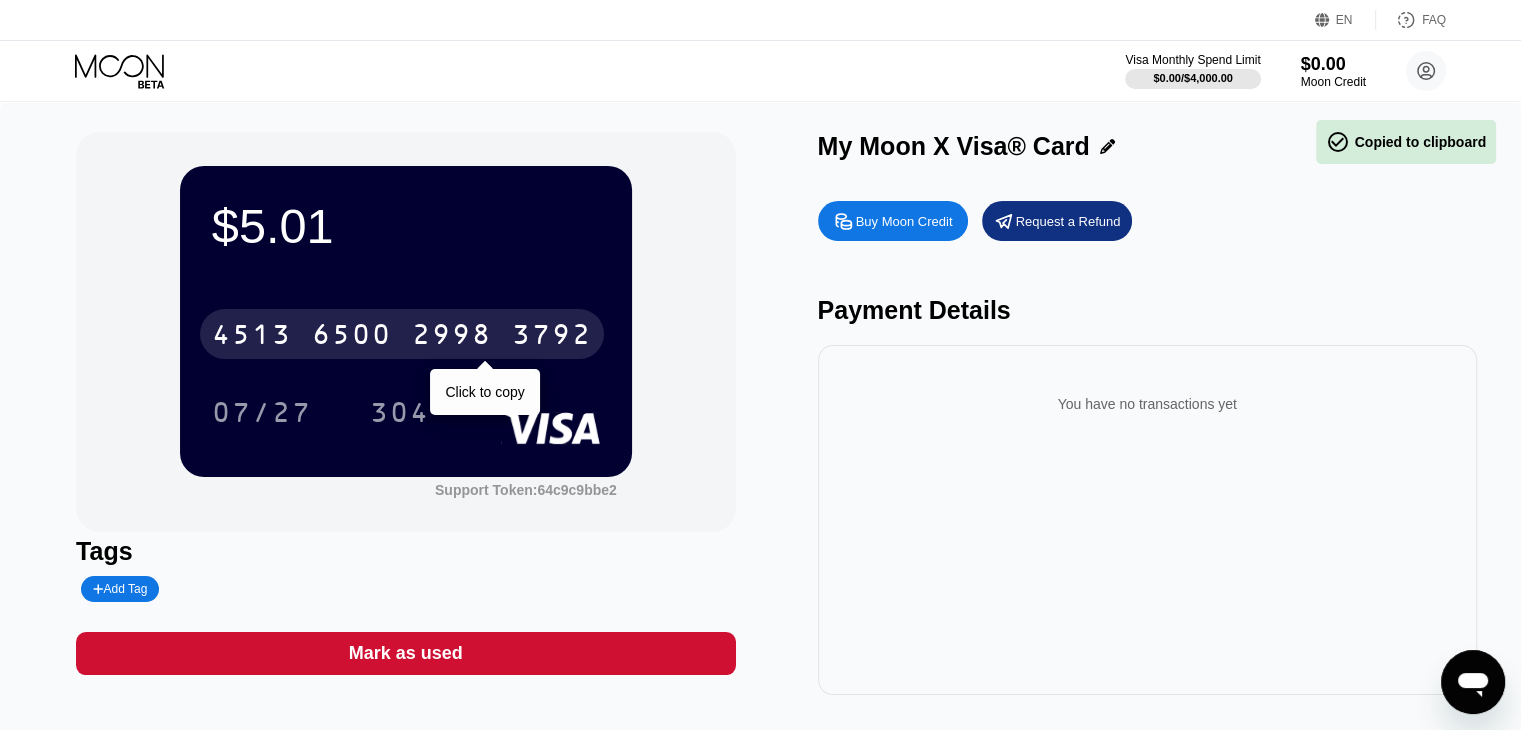 click on "4513 6500 2998 3792" at bounding box center (402, 334) 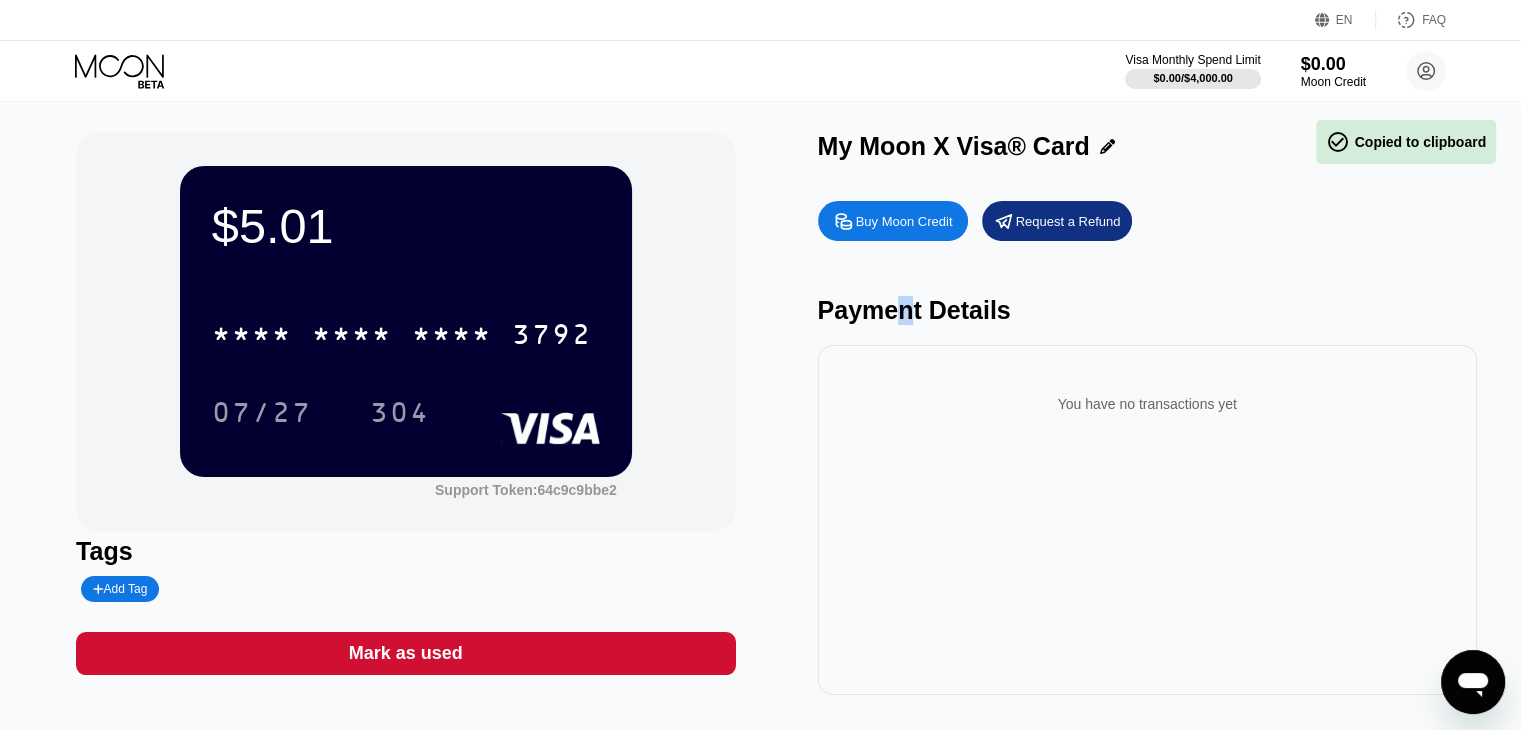 drag, startPoint x: 884, startPoint y: 323, endPoint x: 871, endPoint y: 320, distance: 13.341664 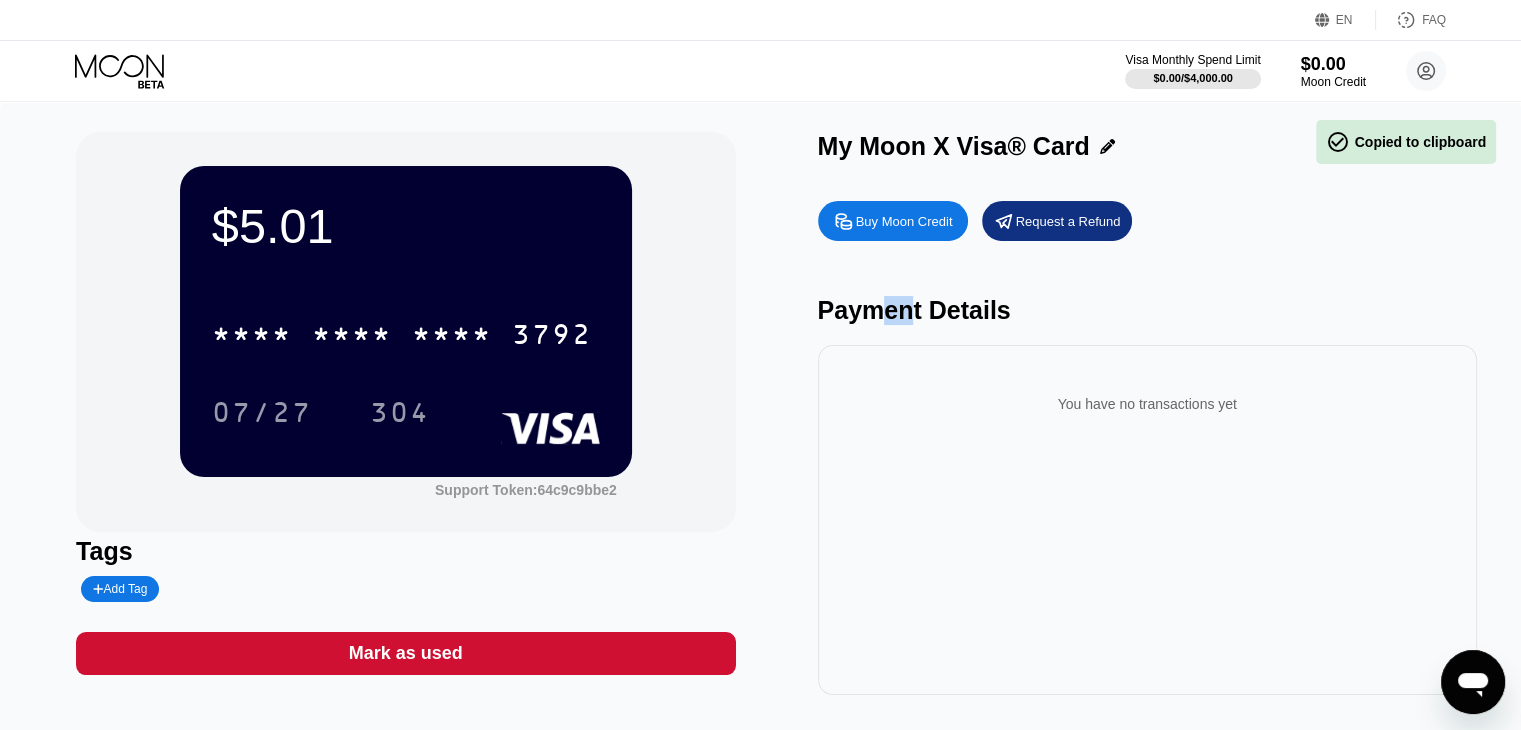click on "Payment Details" at bounding box center (1147, 310) 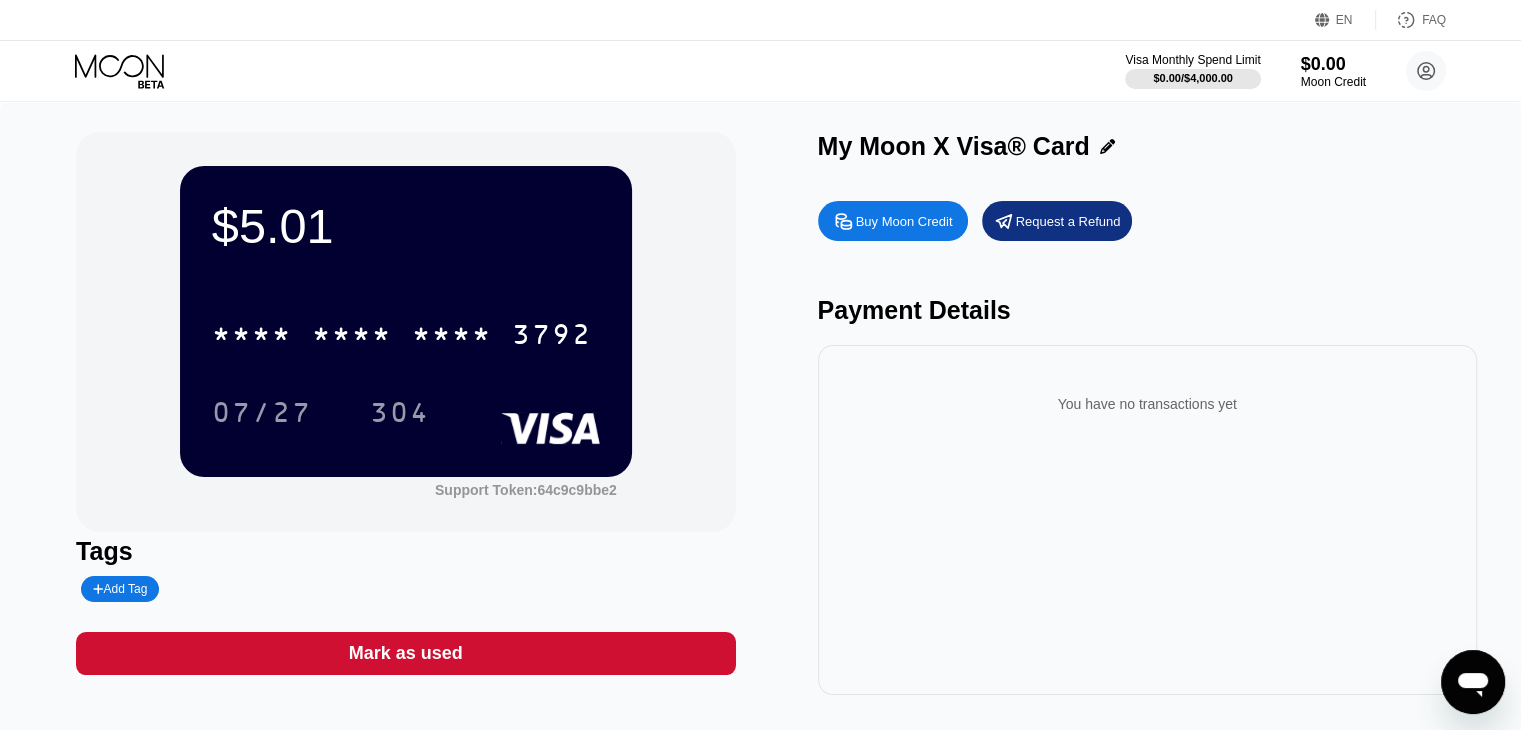 click on "Payment Details" at bounding box center (1147, 310) 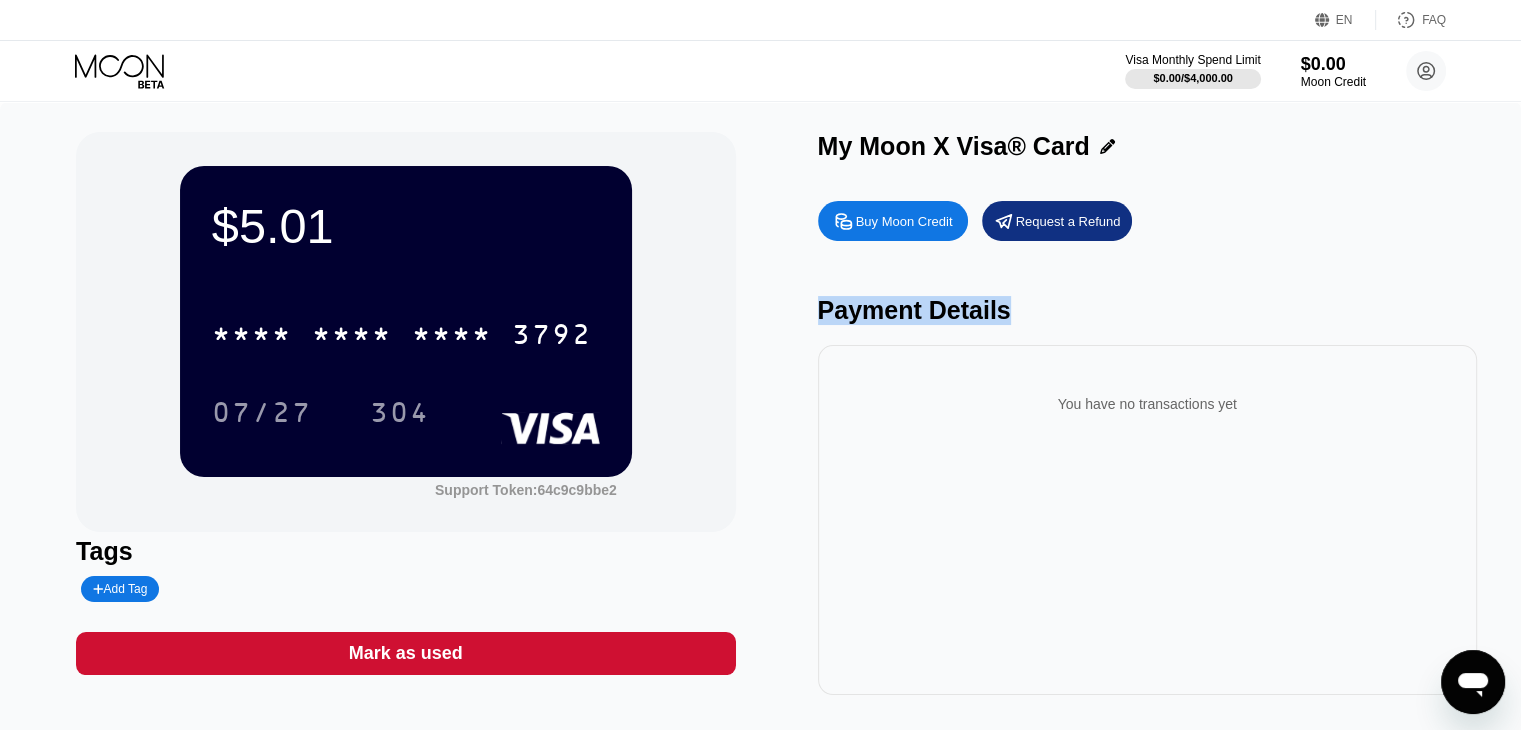 drag, startPoint x: 872, startPoint y: 326, endPoint x: 959, endPoint y: 326, distance: 87 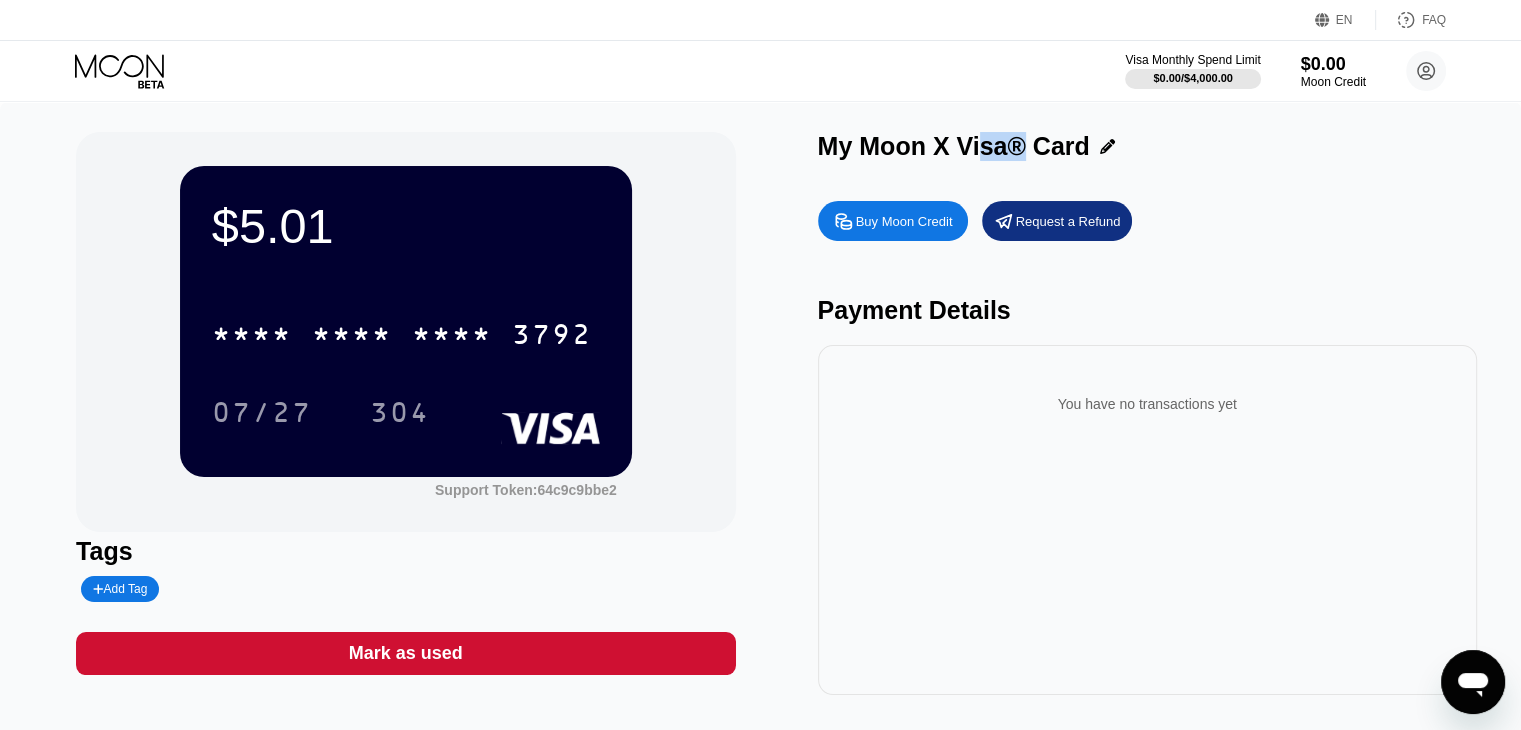 drag, startPoint x: 996, startPoint y: 149, endPoint x: 950, endPoint y: 141, distance: 46.69047 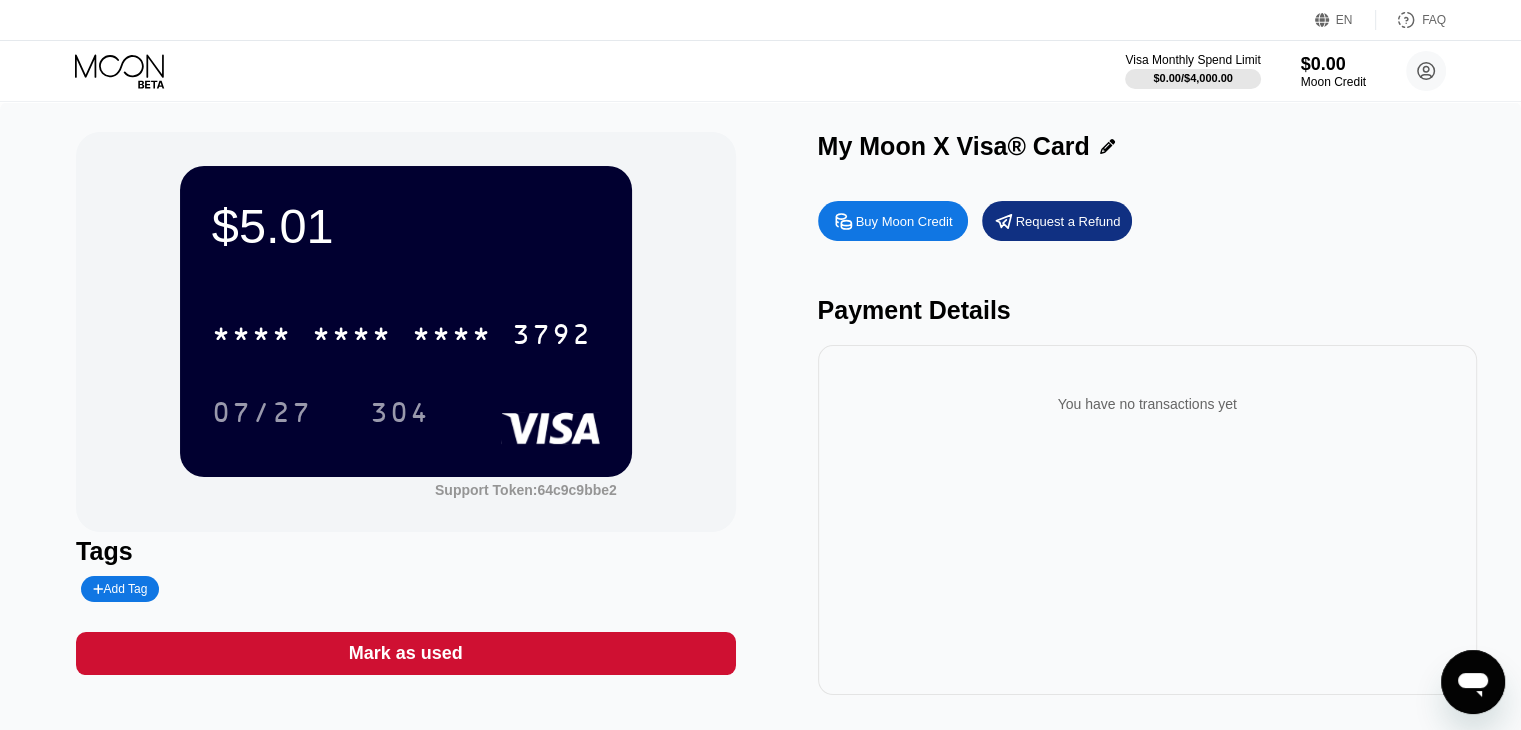 click on "My Moon X Visa® Card" at bounding box center [954, 146] 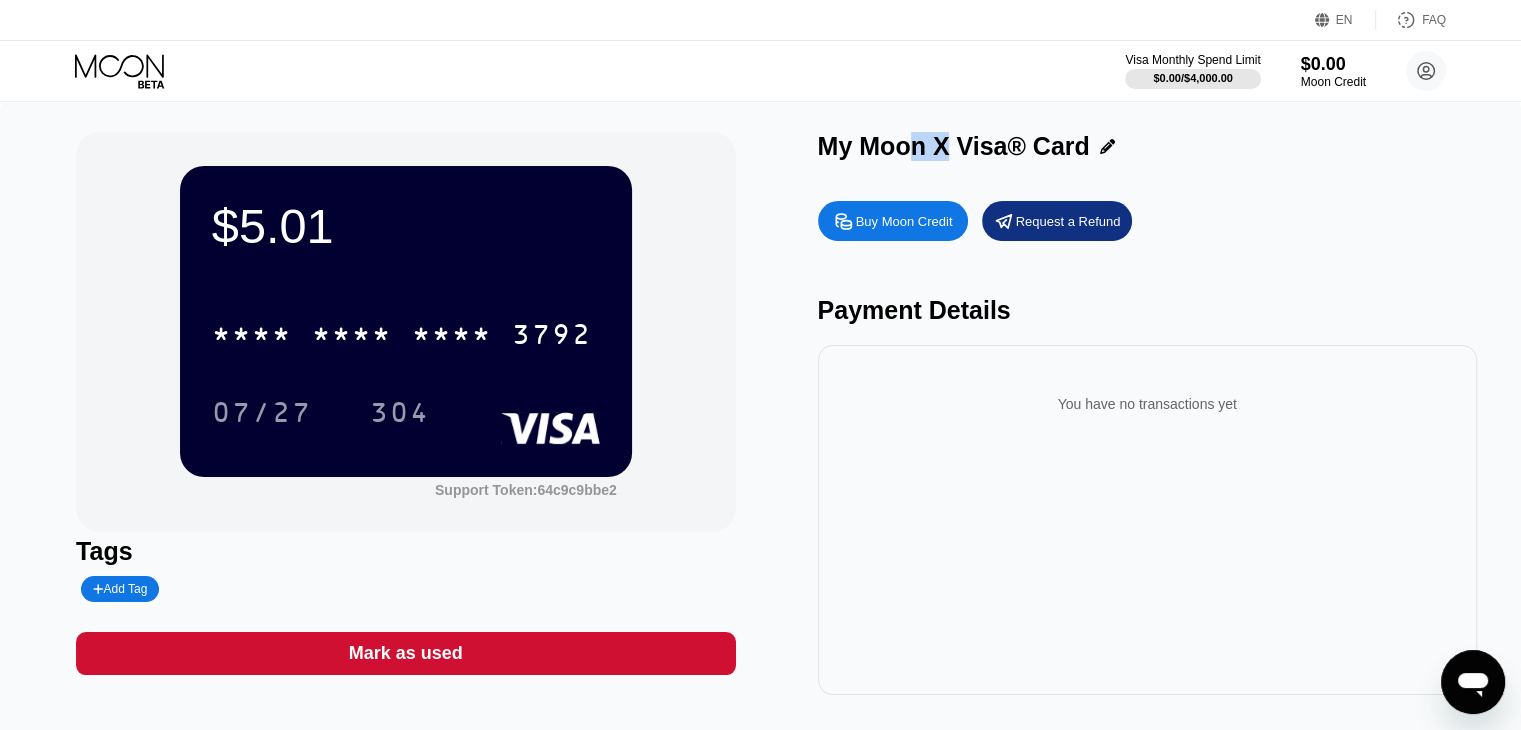 drag, startPoint x: 944, startPoint y: 141, endPoint x: 899, endPoint y: 139, distance: 45.044422 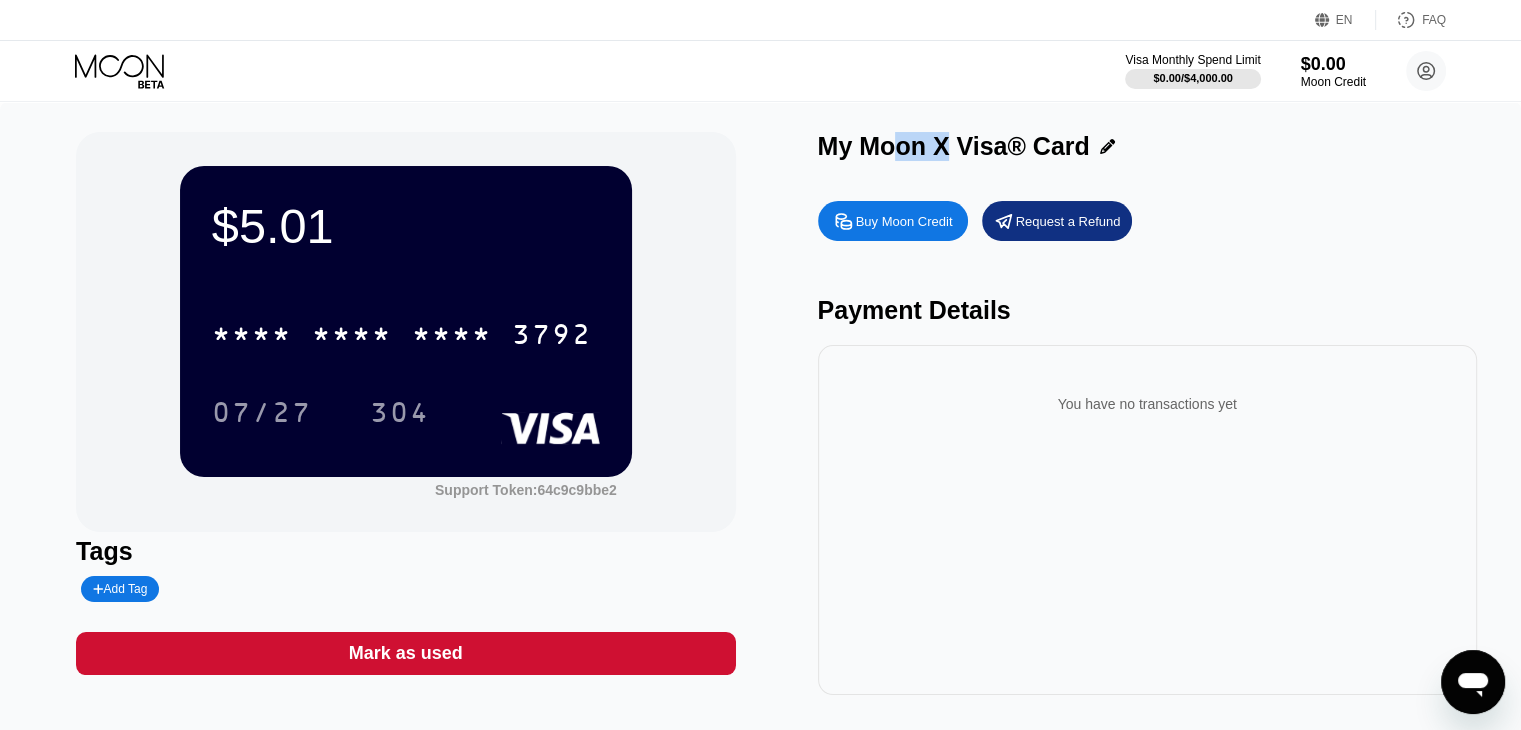 click on "My Moon X Visa® Card" at bounding box center [954, 146] 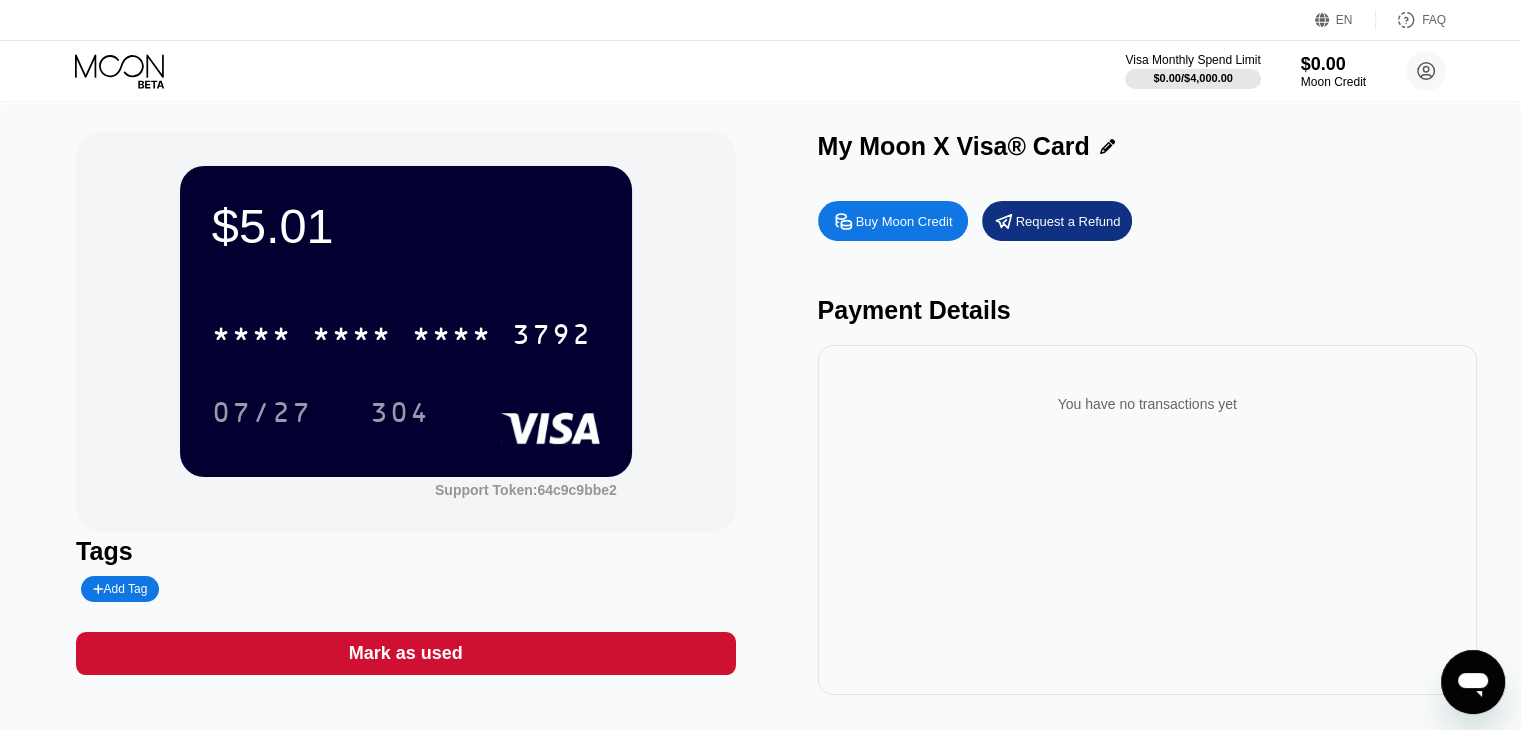 click on "My Moon X Visa® Card" at bounding box center [954, 146] 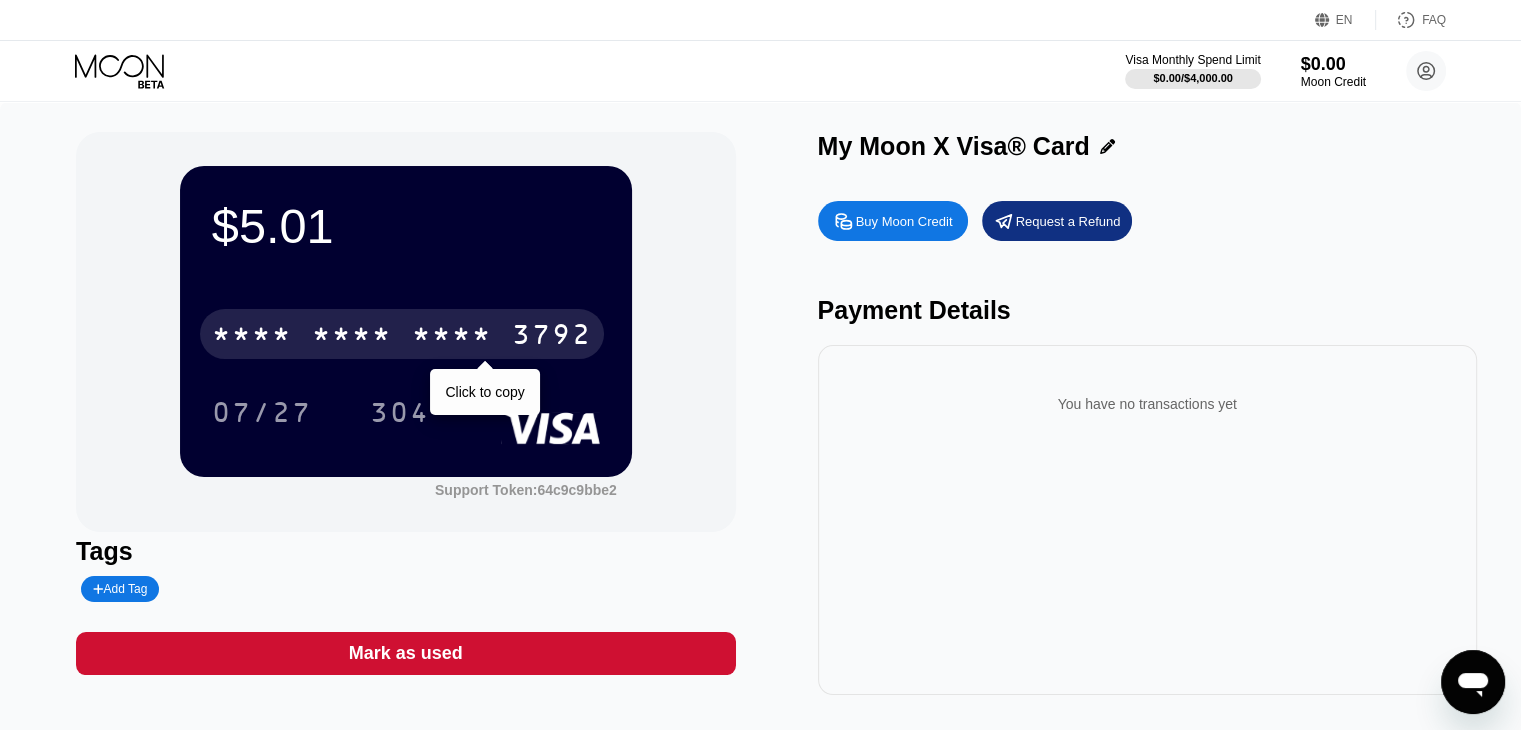 click on "* * * *" at bounding box center (452, 337) 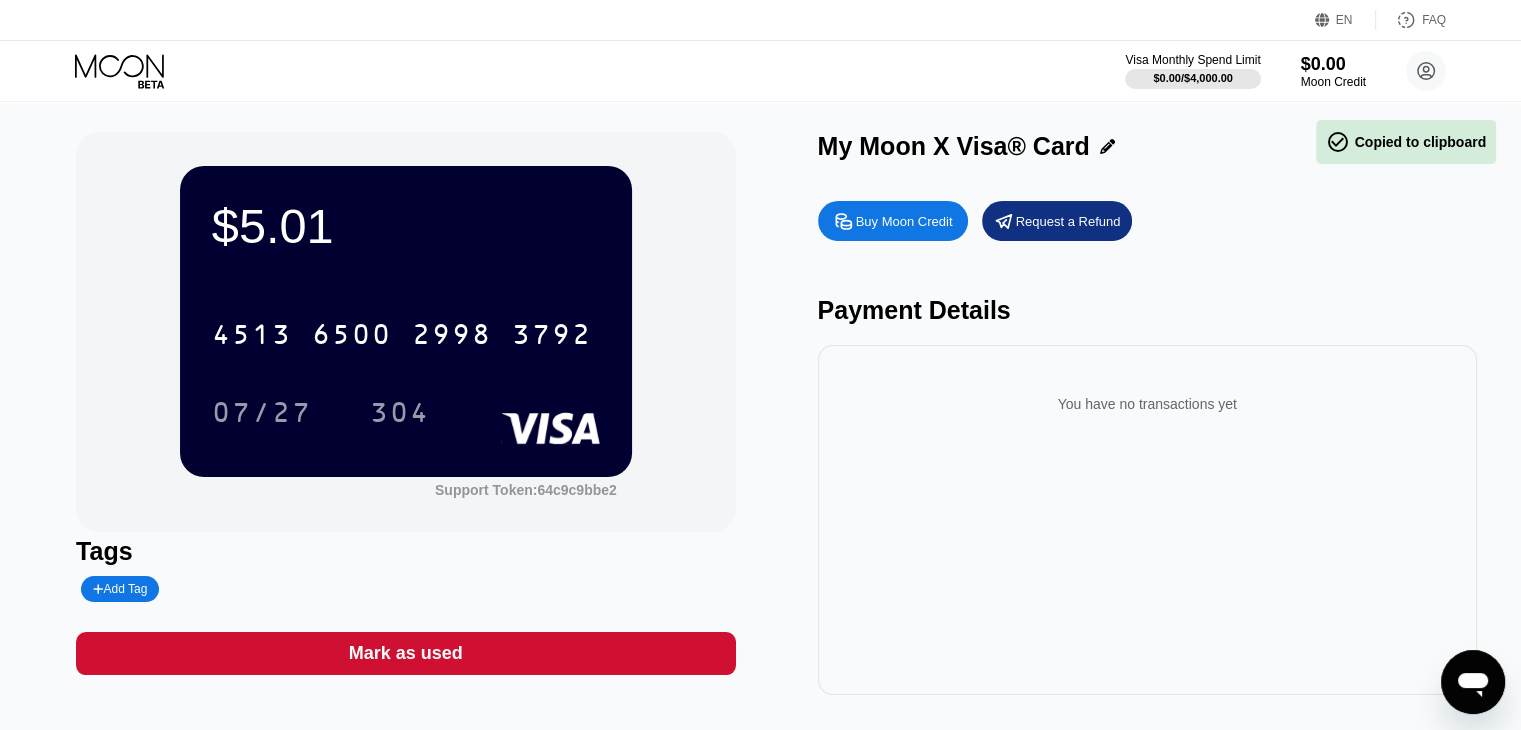 click on "My Moon X Visa® Card" at bounding box center [954, 146] 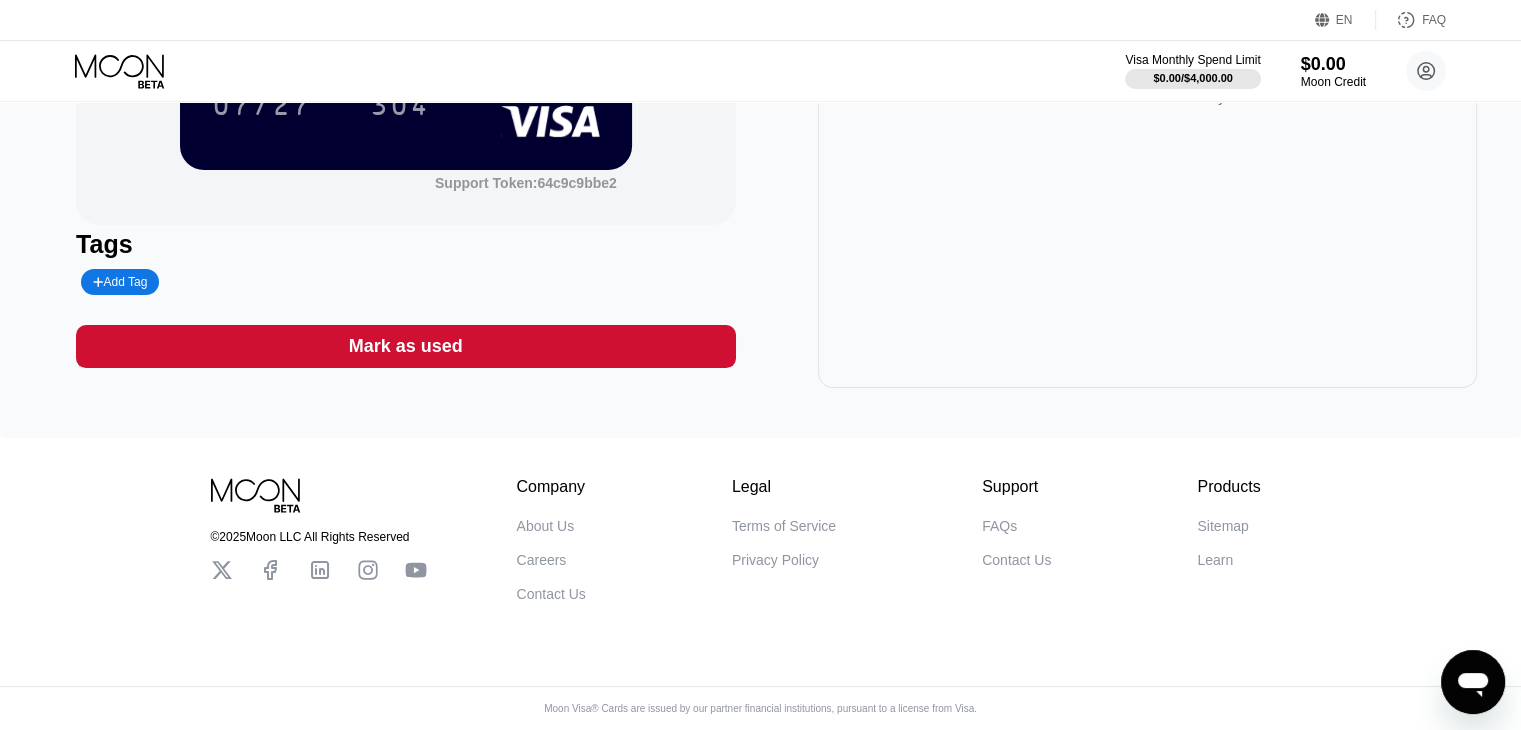 scroll, scrollTop: 242, scrollLeft: 0, axis: vertical 